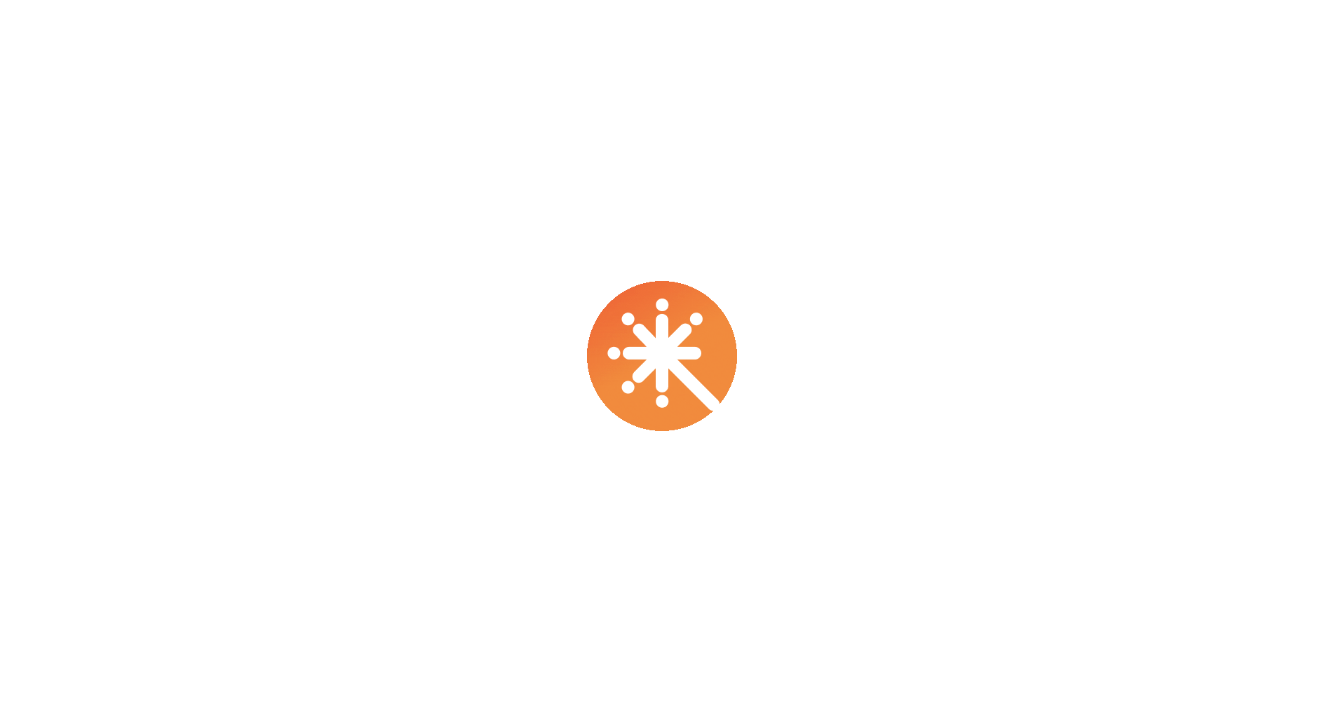 scroll, scrollTop: 0, scrollLeft: 0, axis: both 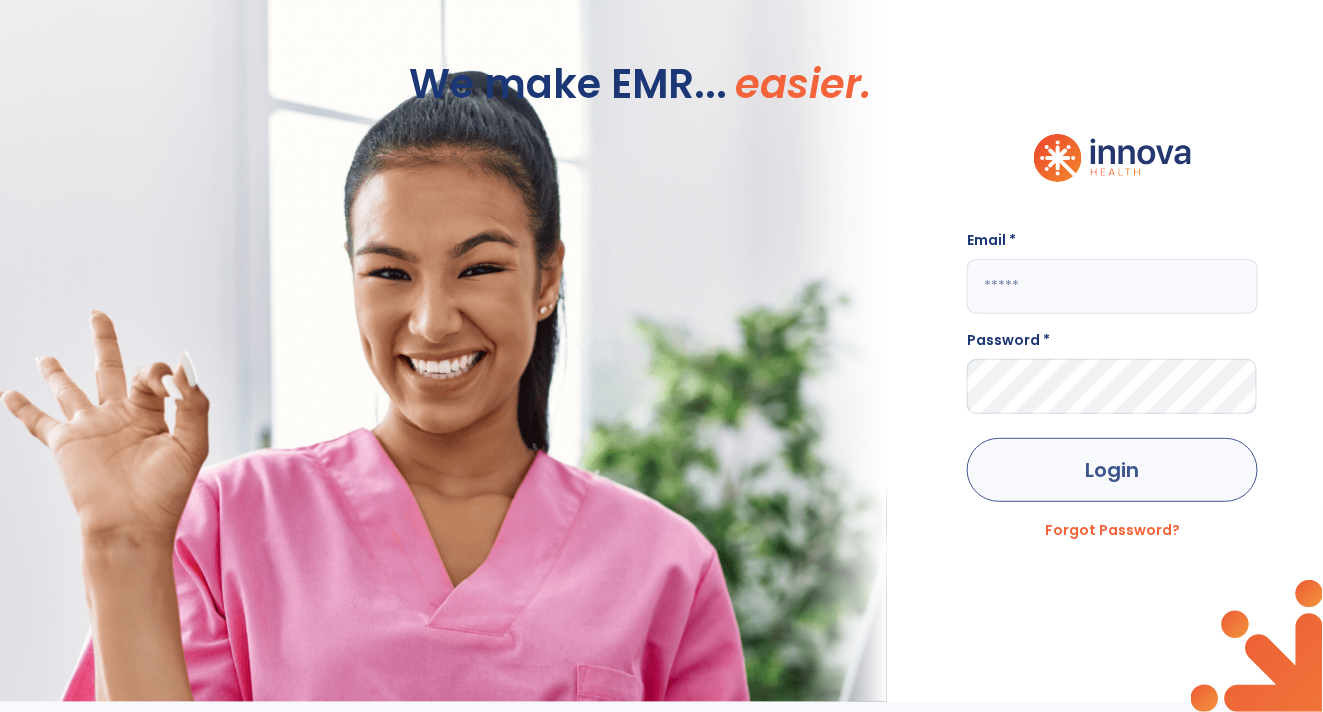 type on "**********" 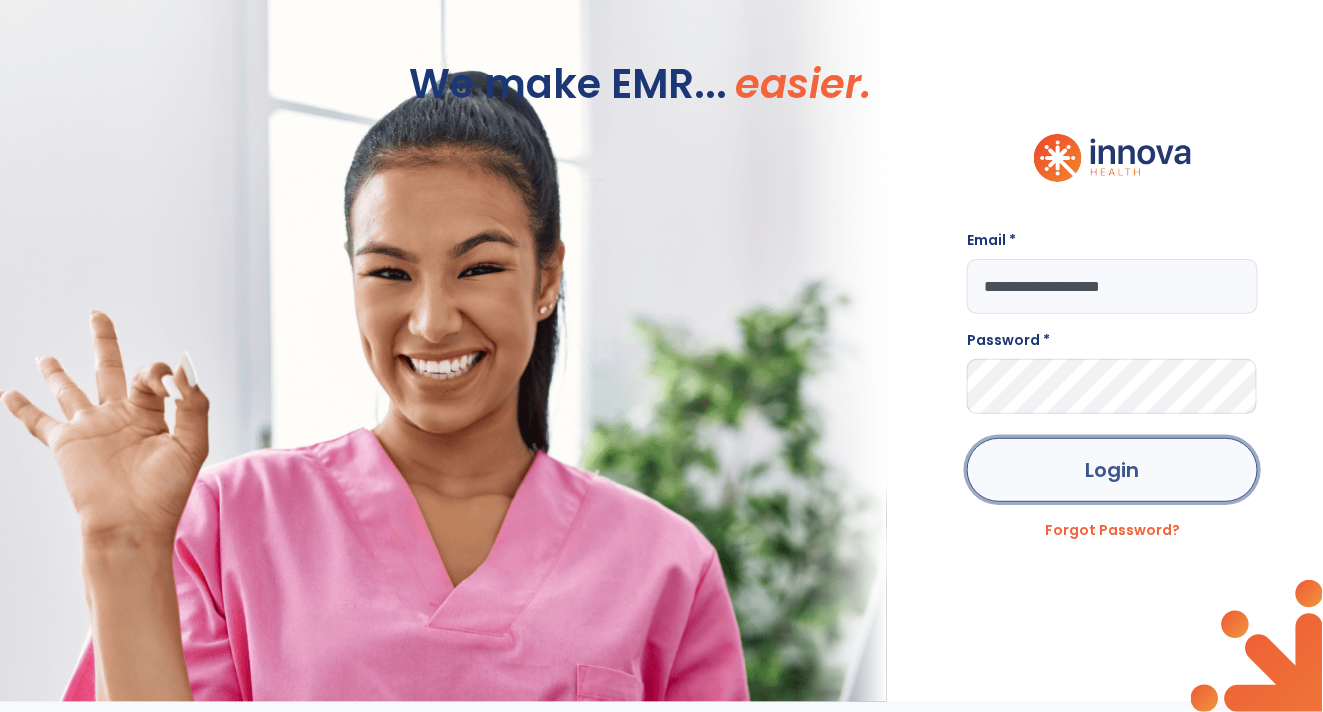 click on "Login" 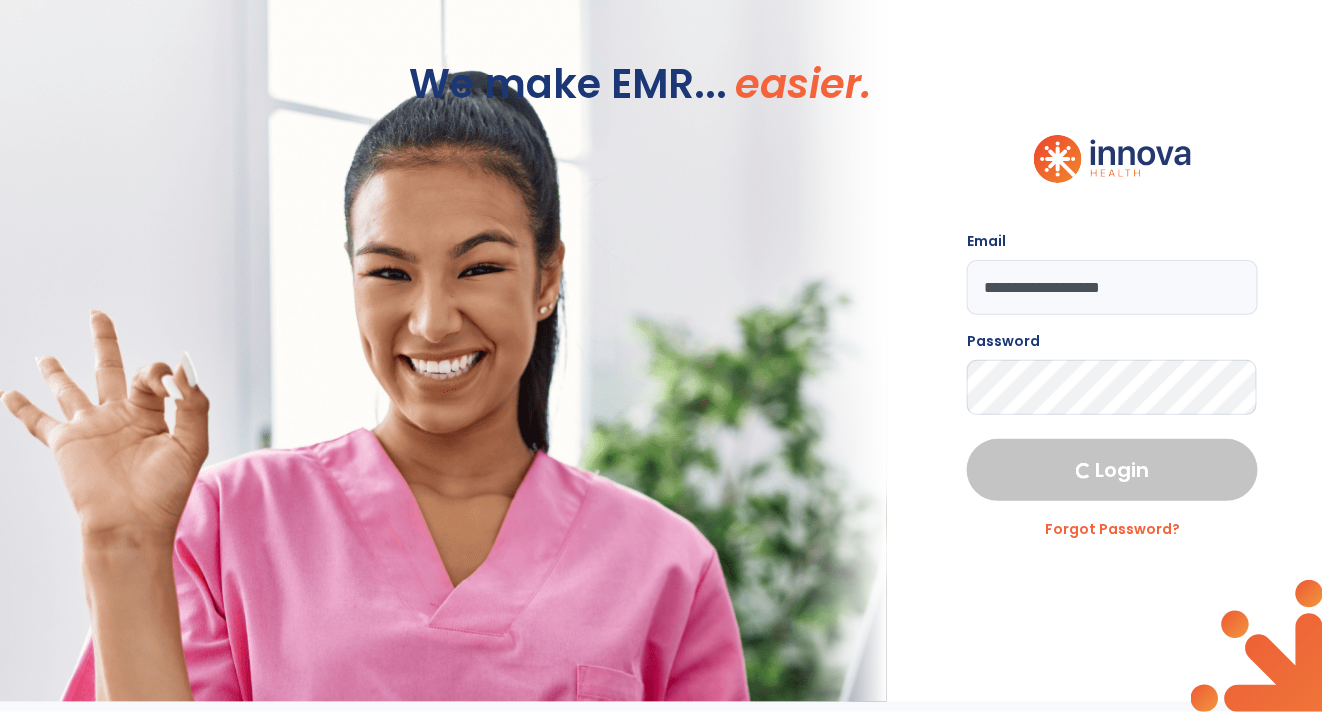 select on "****" 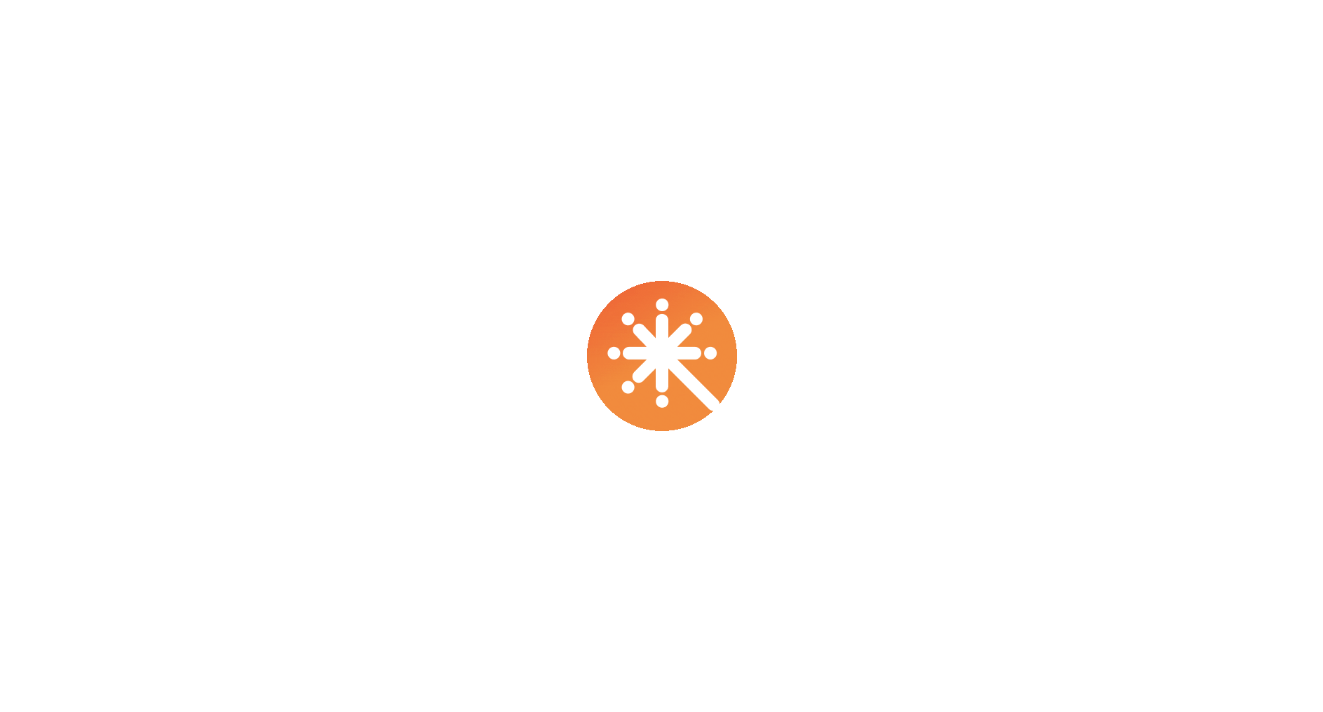 scroll, scrollTop: 0, scrollLeft: 0, axis: both 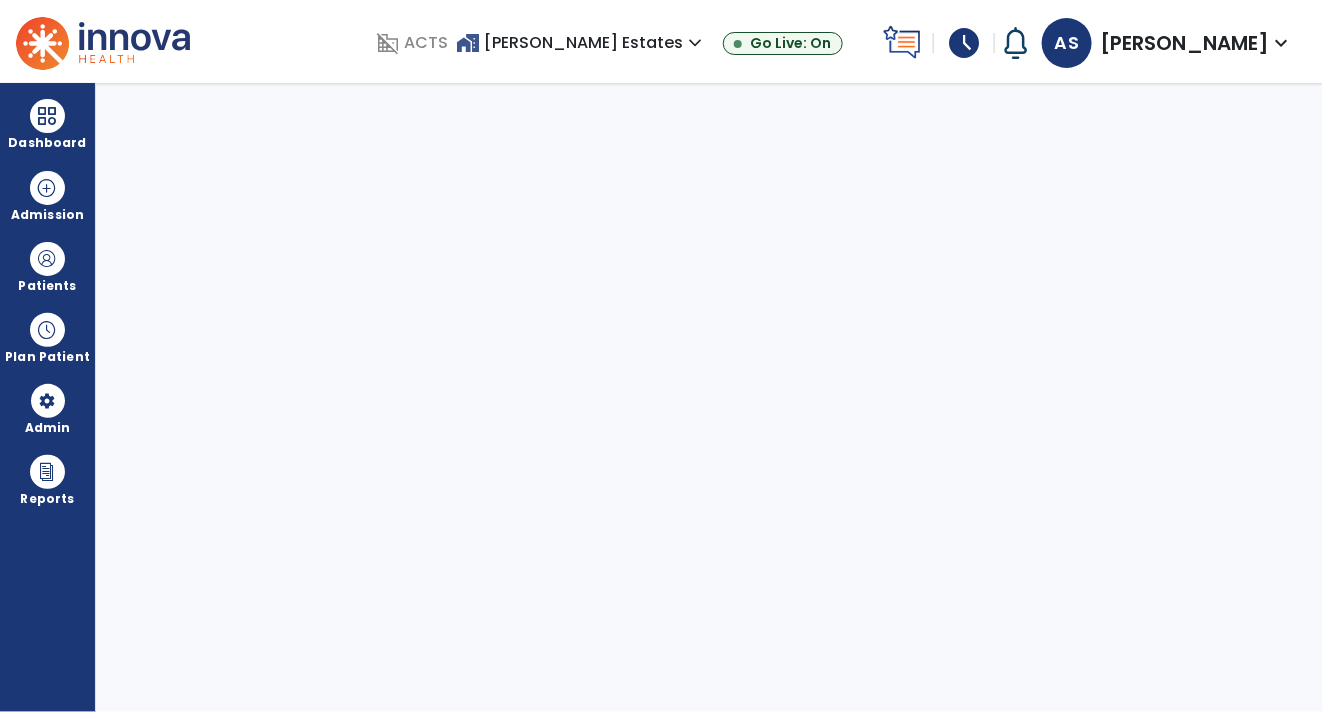 select on "****" 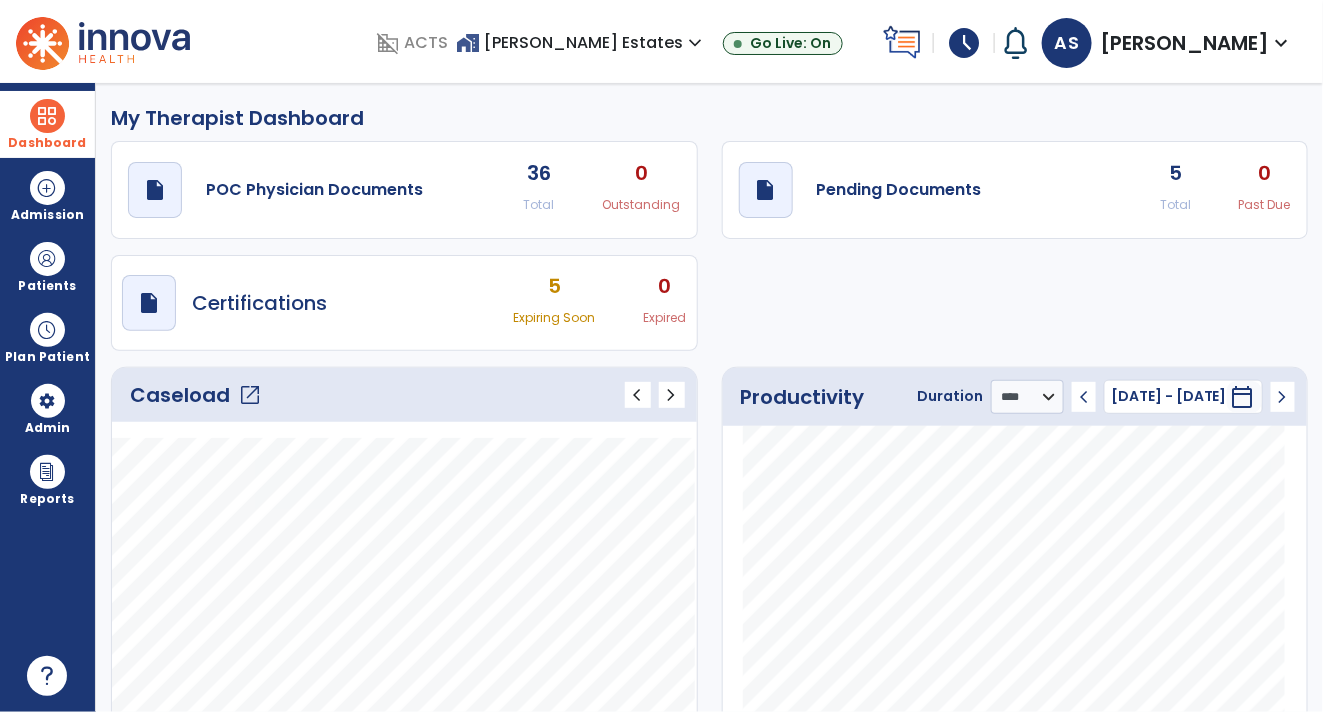click at bounding box center (47, 116) 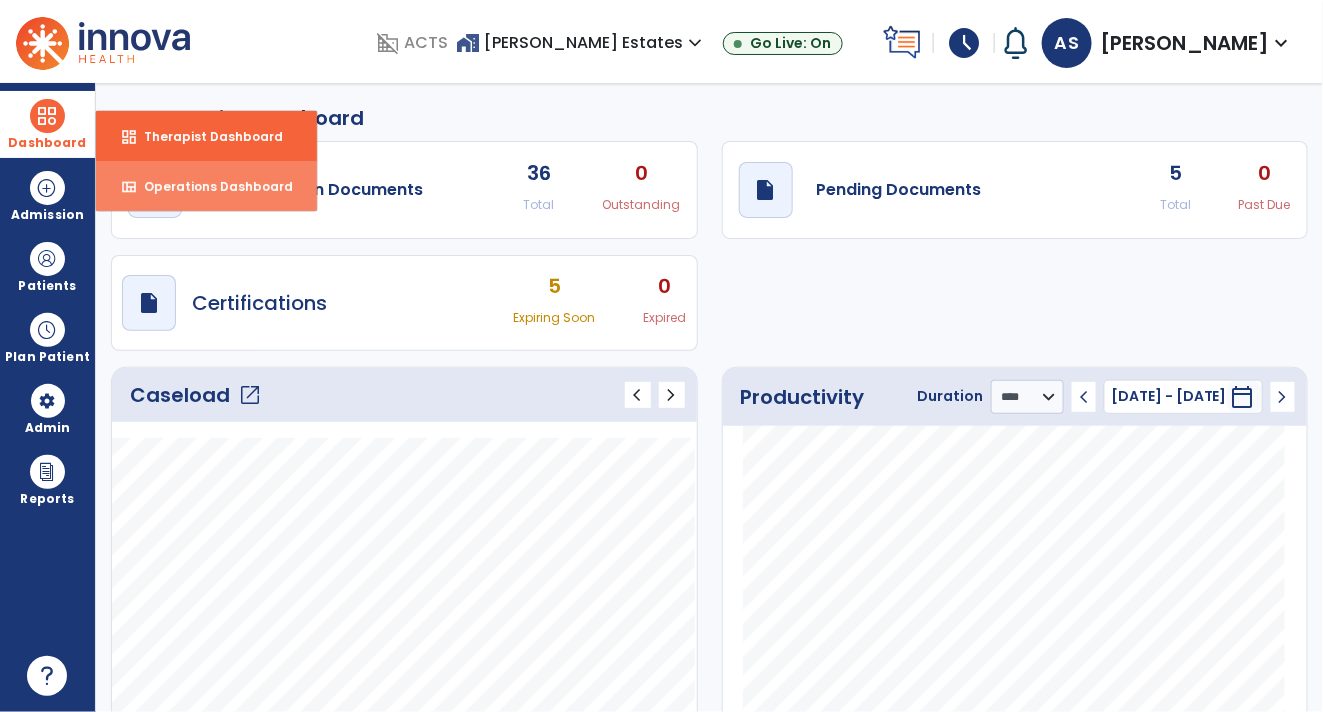 click on "Operations Dashboard" at bounding box center (210, 186) 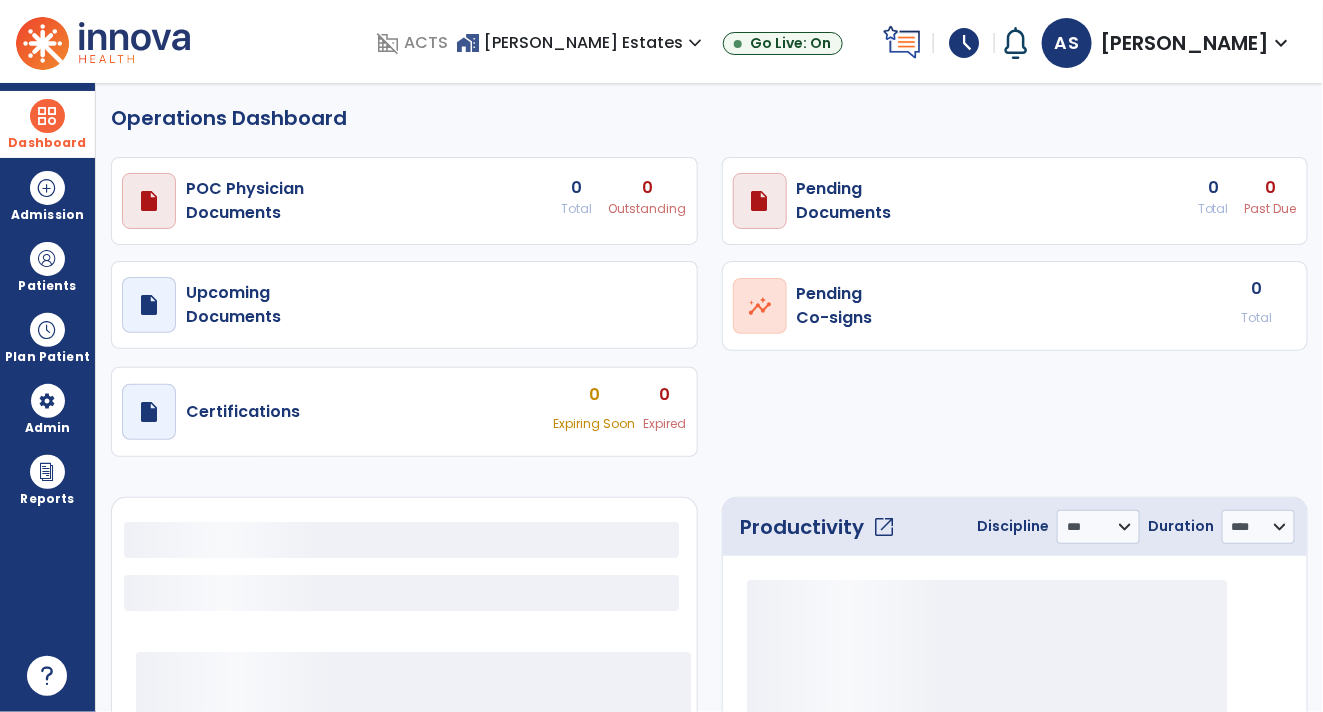 select on "***" 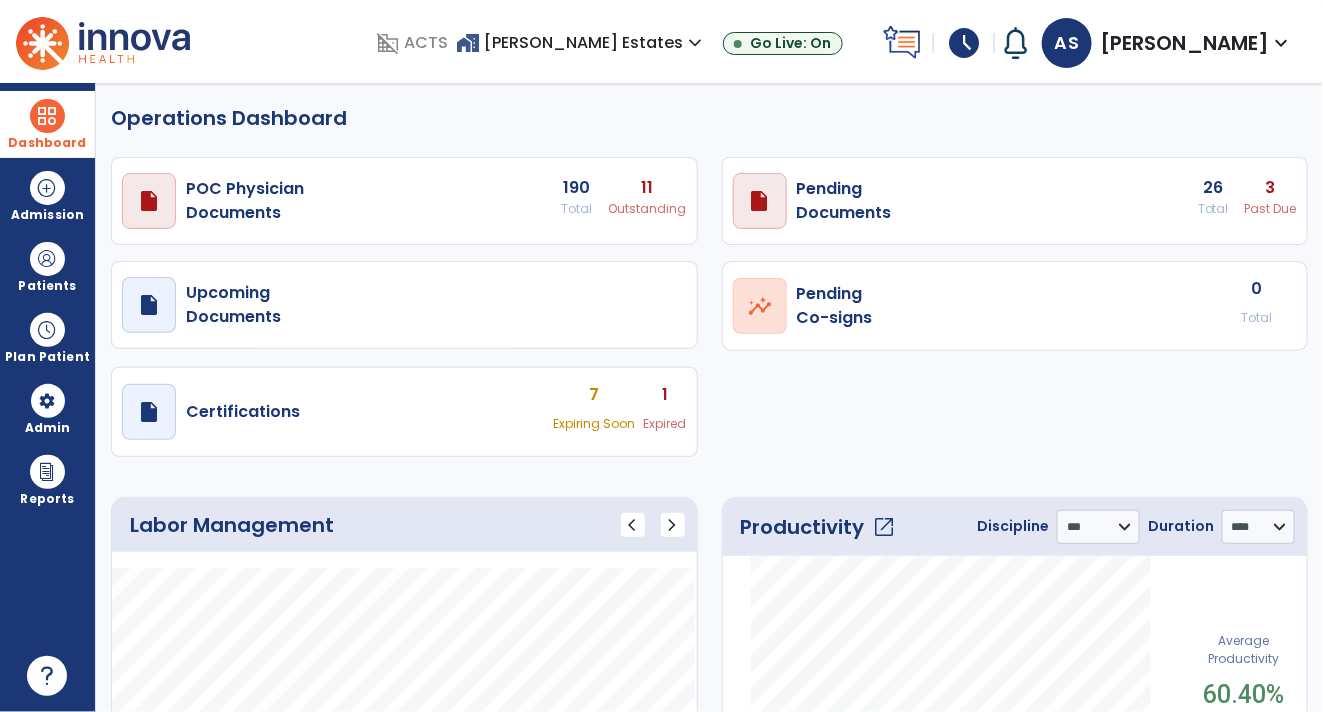 click on "open_in_new" 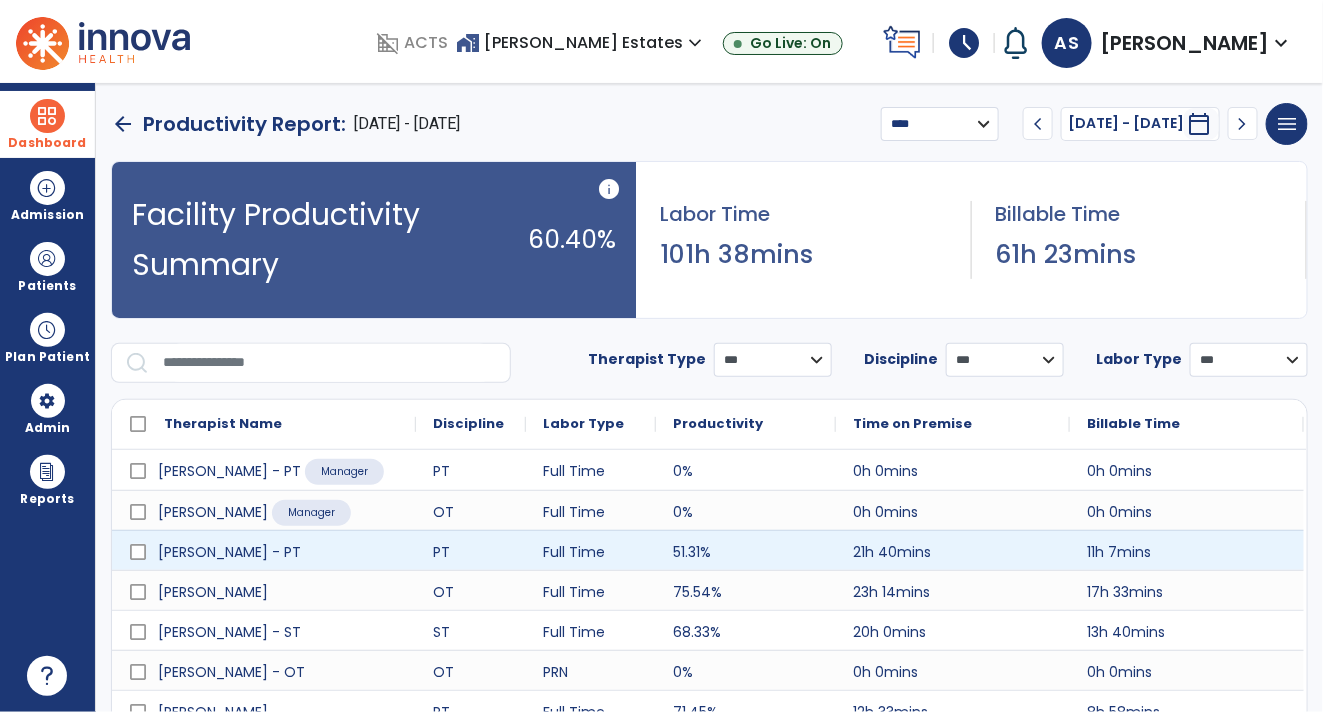 scroll, scrollTop: 138, scrollLeft: 0, axis: vertical 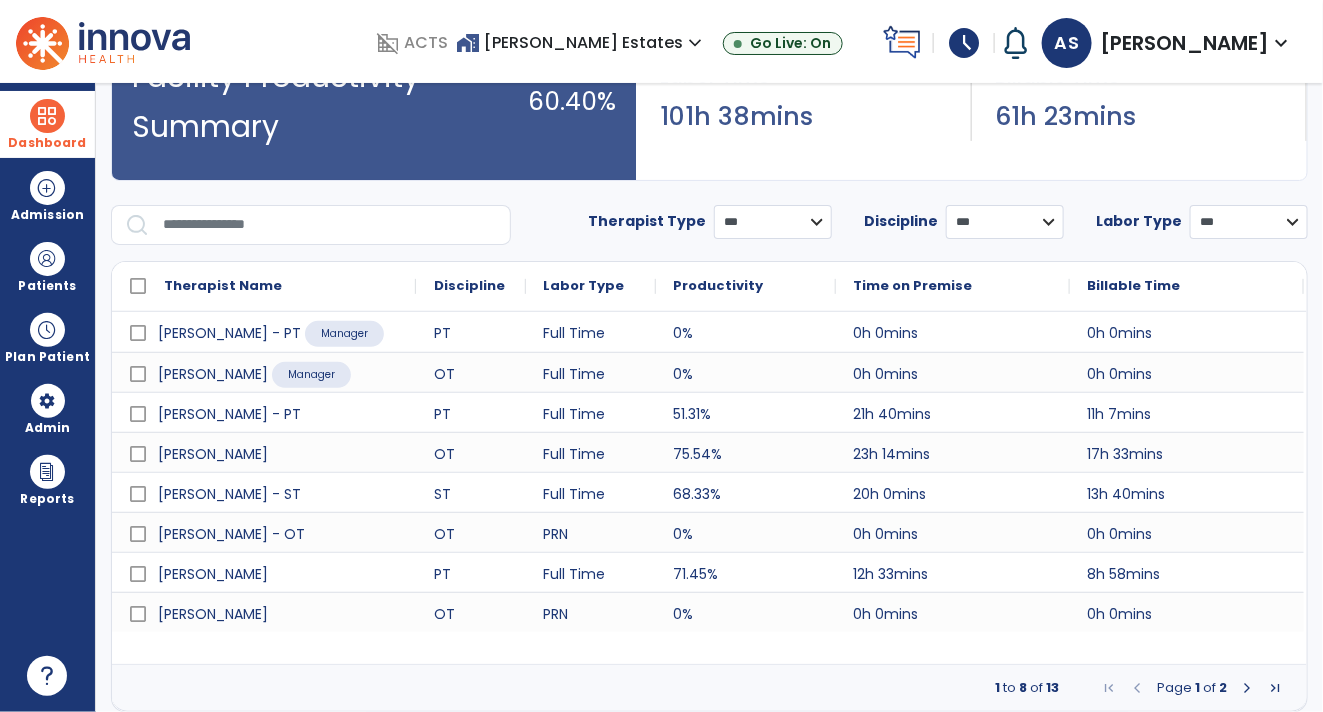 click on "Labor Type" at bounding box center [1139, 221] 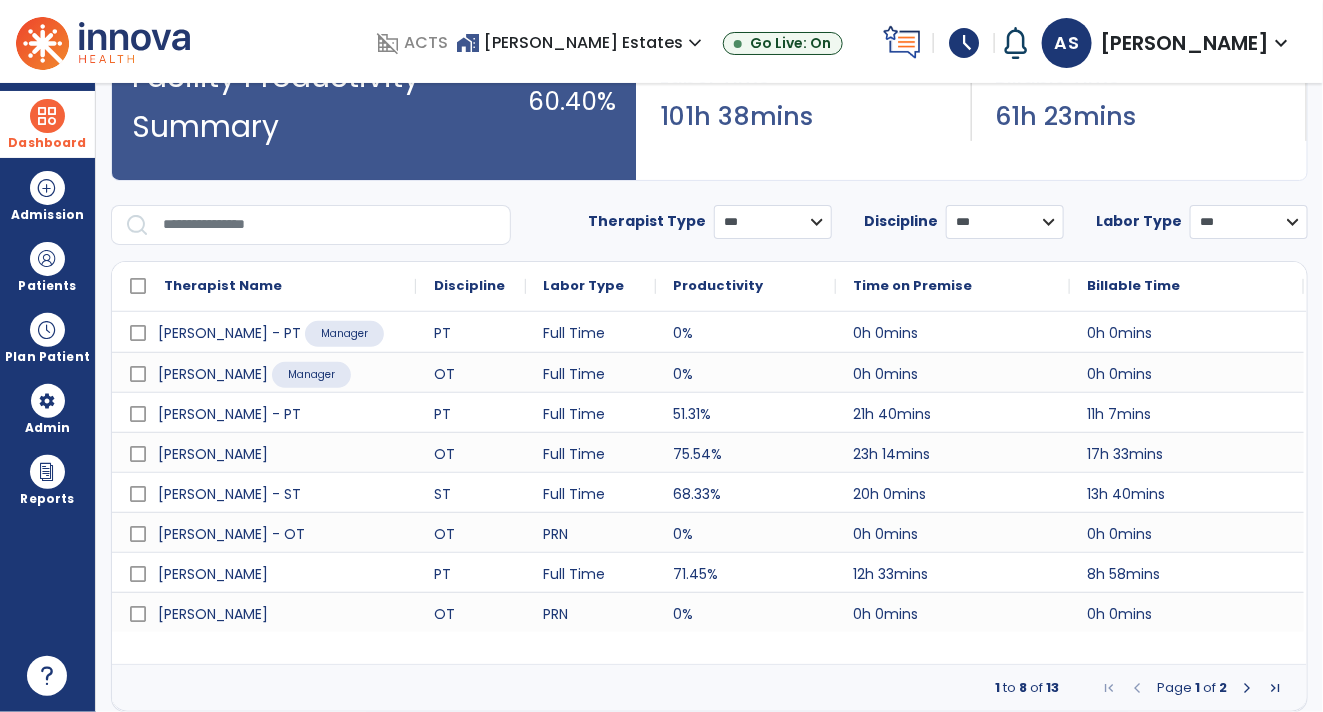 click on "**********" at bounding box center (709, 397) 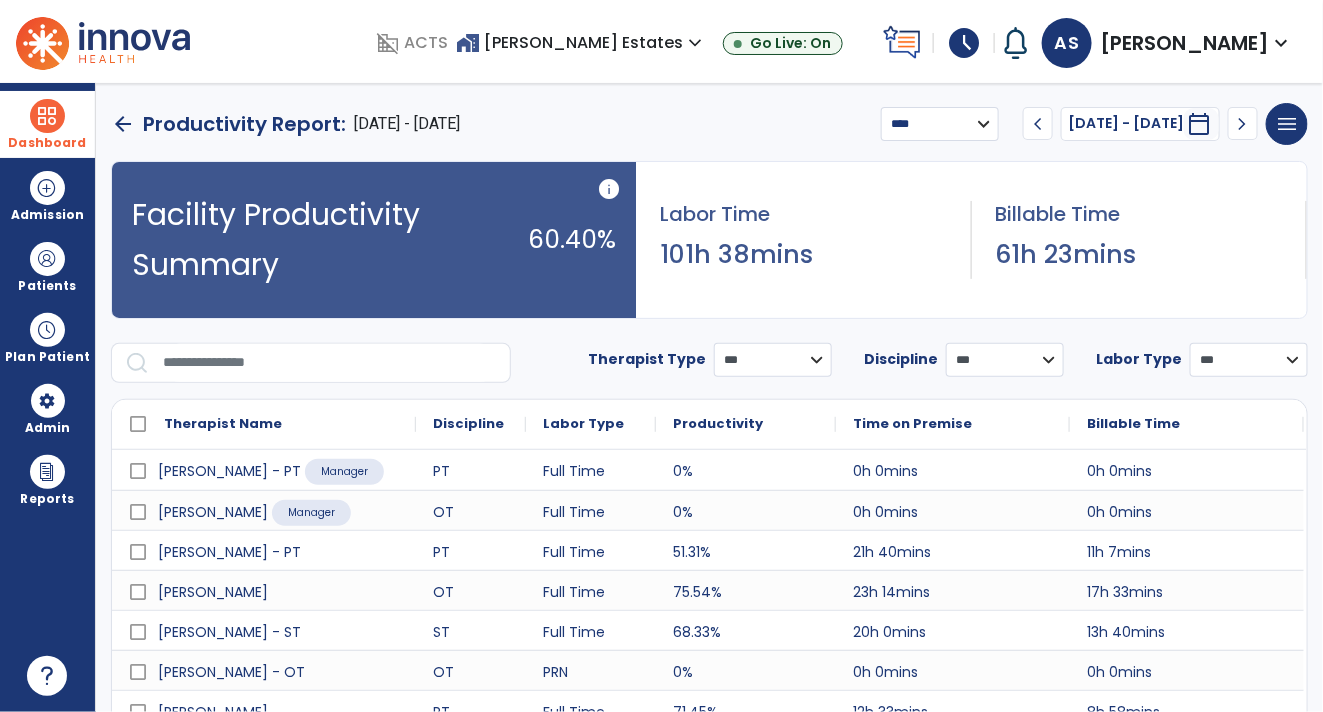 click on "**********" at bounding box center [940, 124] 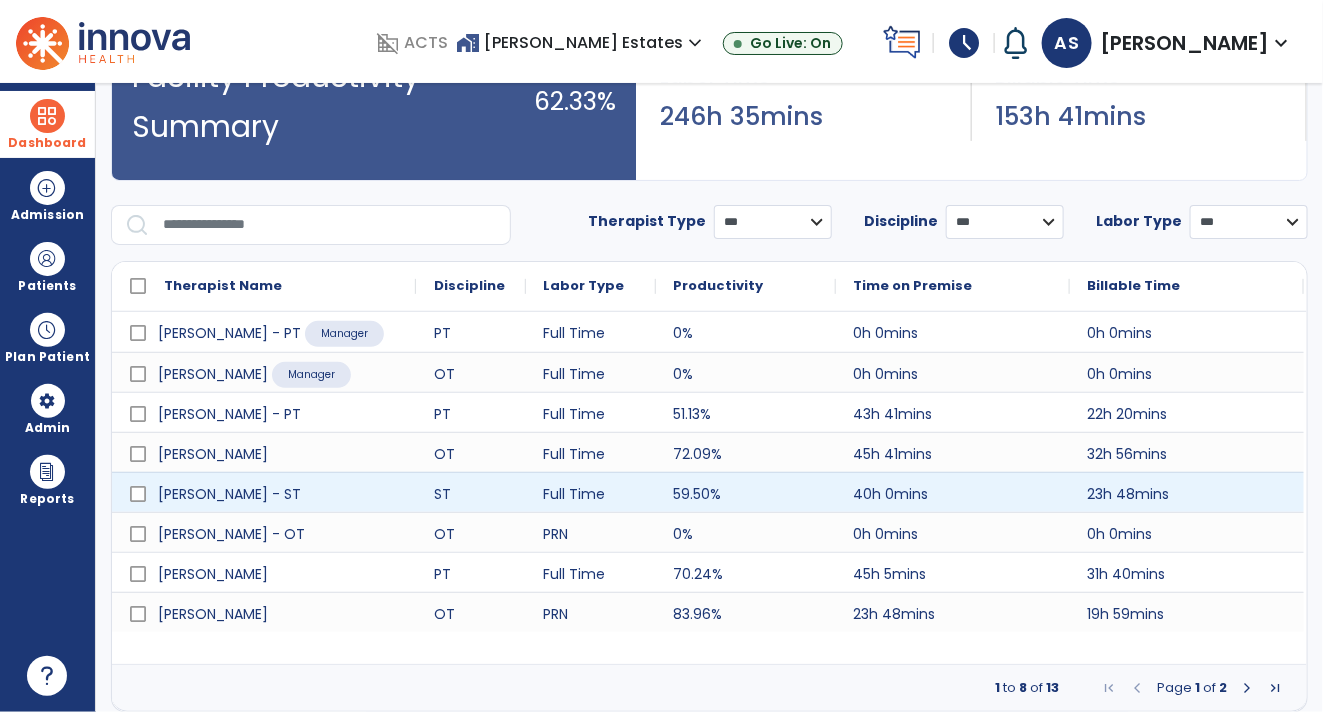 scroll, scrollTop: 0, scrollLeft: 0, axis: both 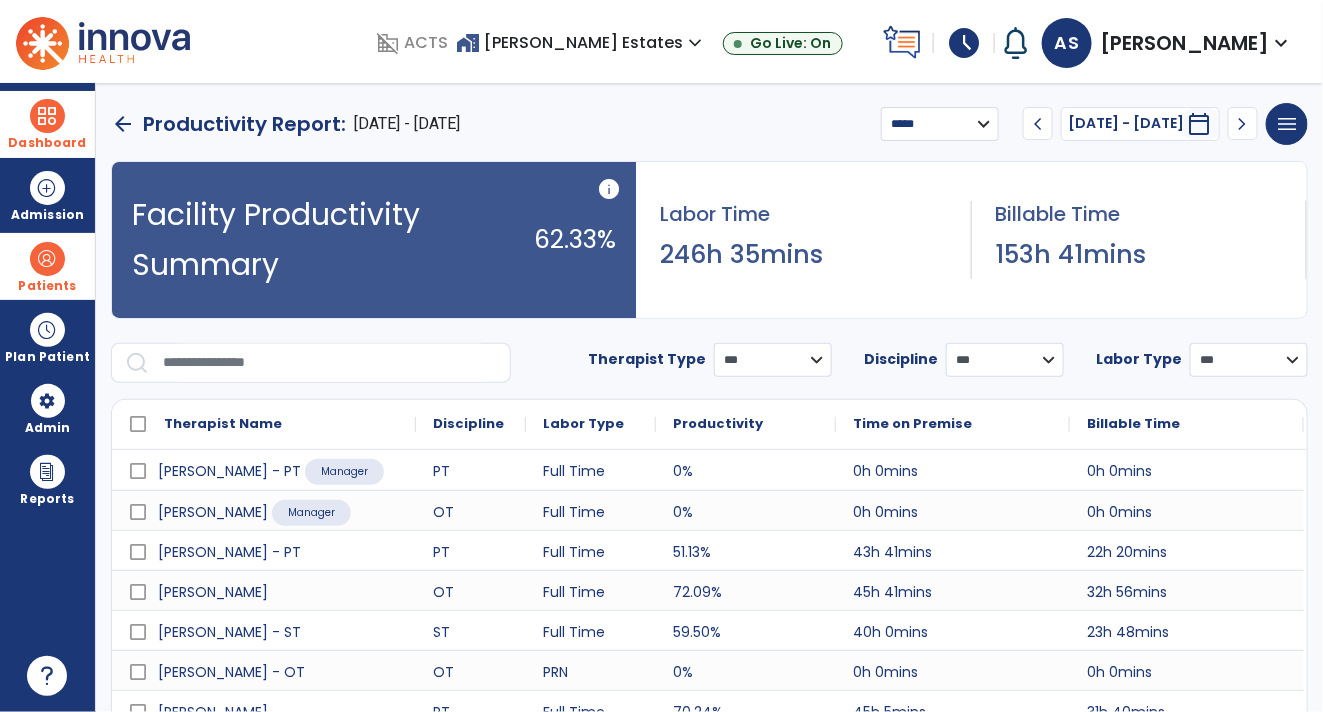 click on "Patients" at bounding box center [47, 266] 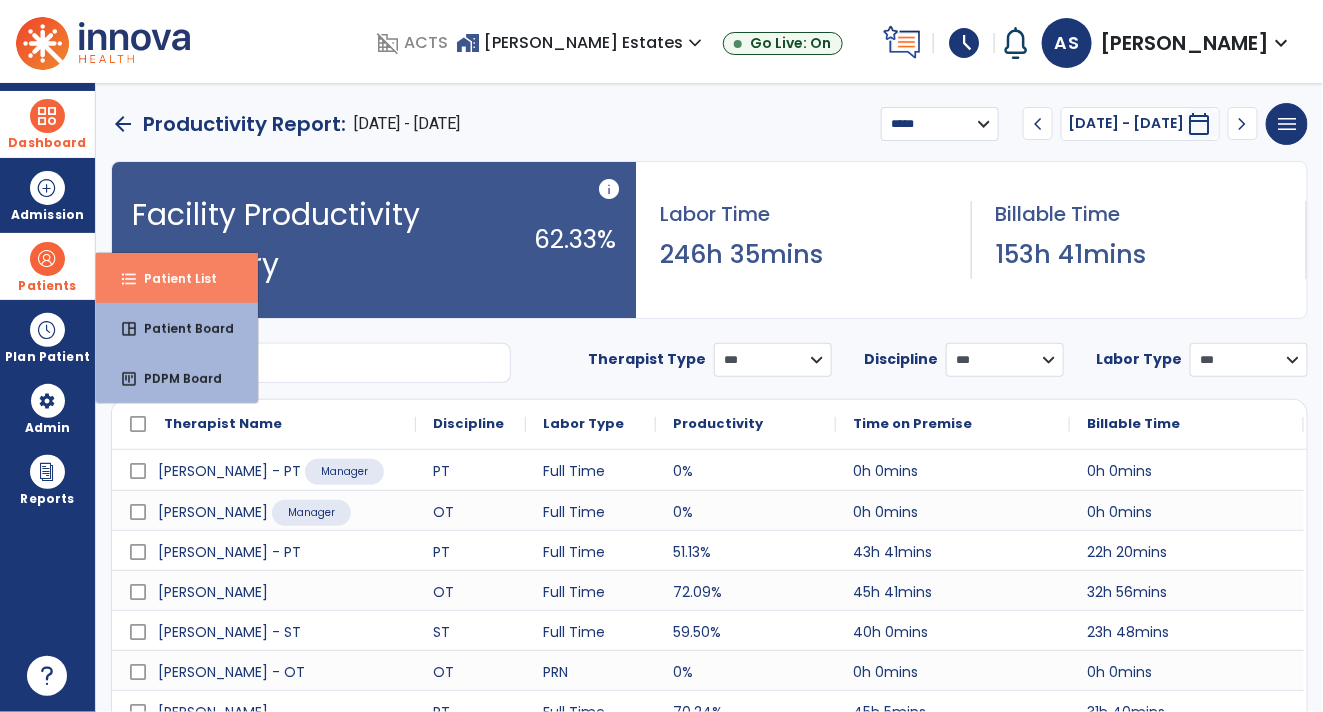 click on "Patient List" at bounding box center (172, 278) 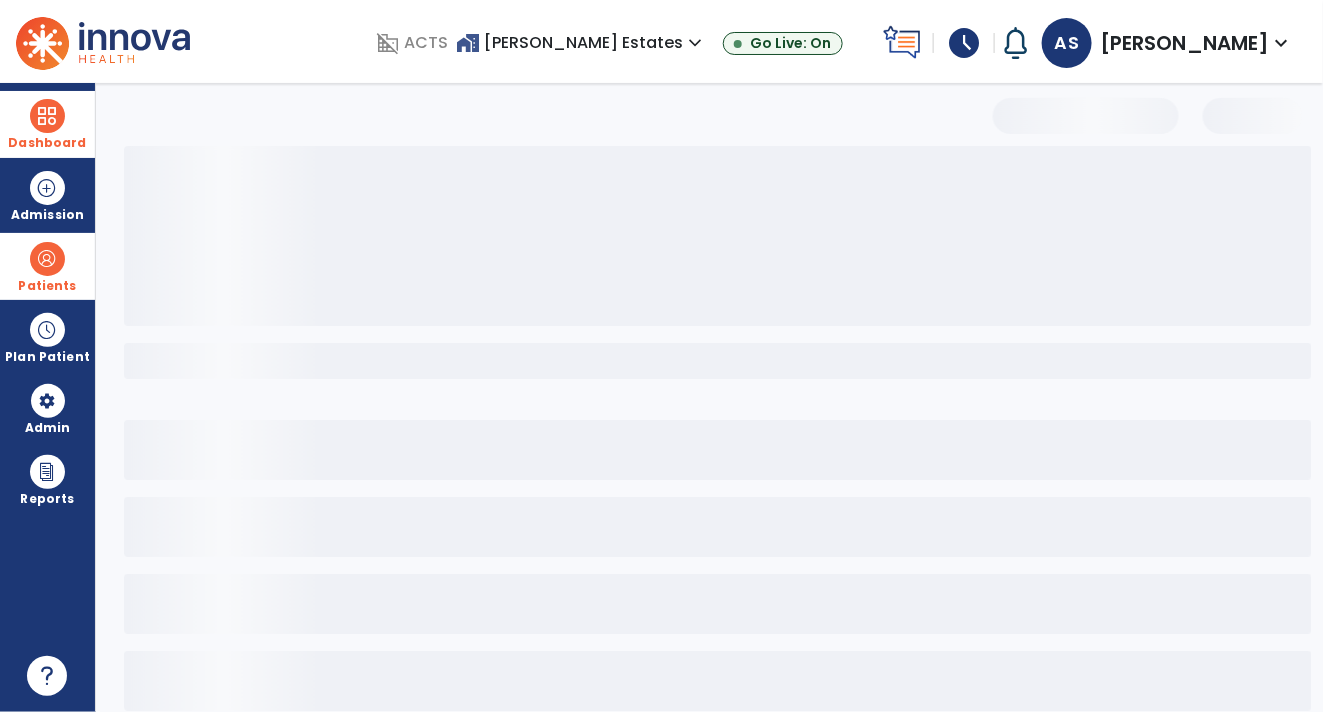 select on "***" 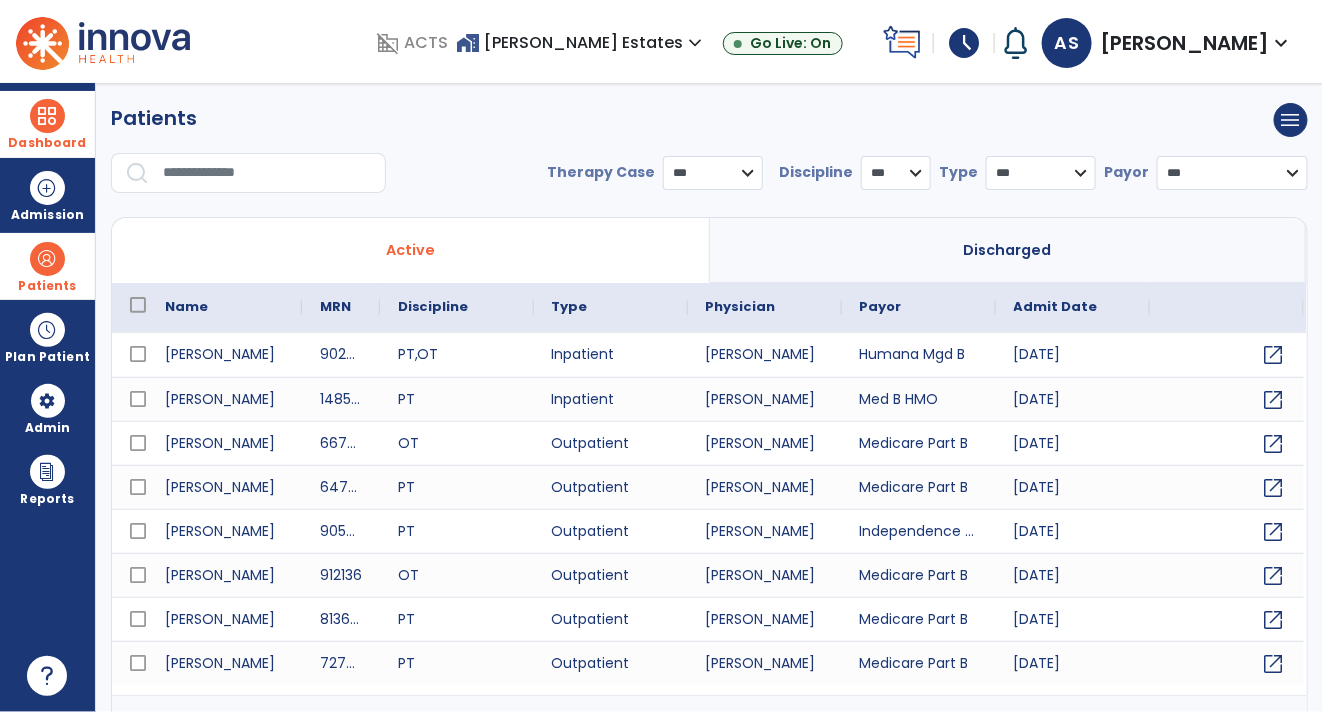 click at bounding box center (267, 173) 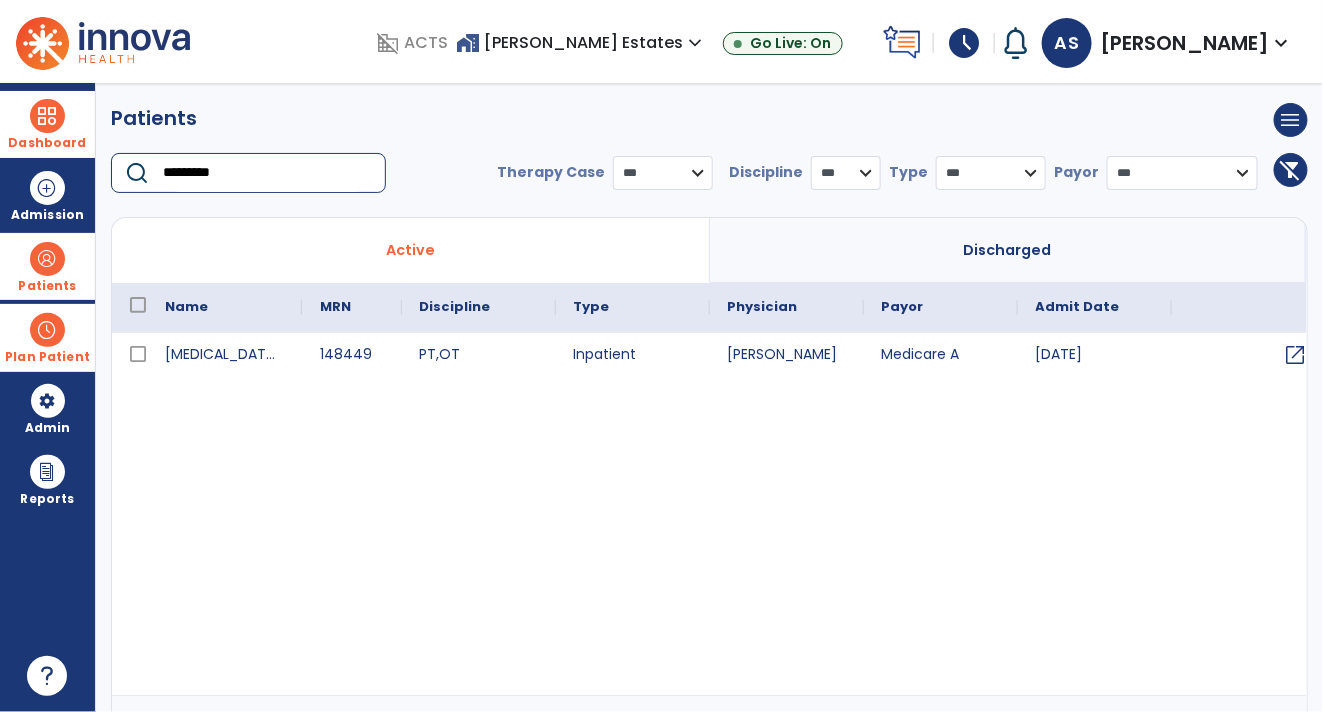 type on "*********" 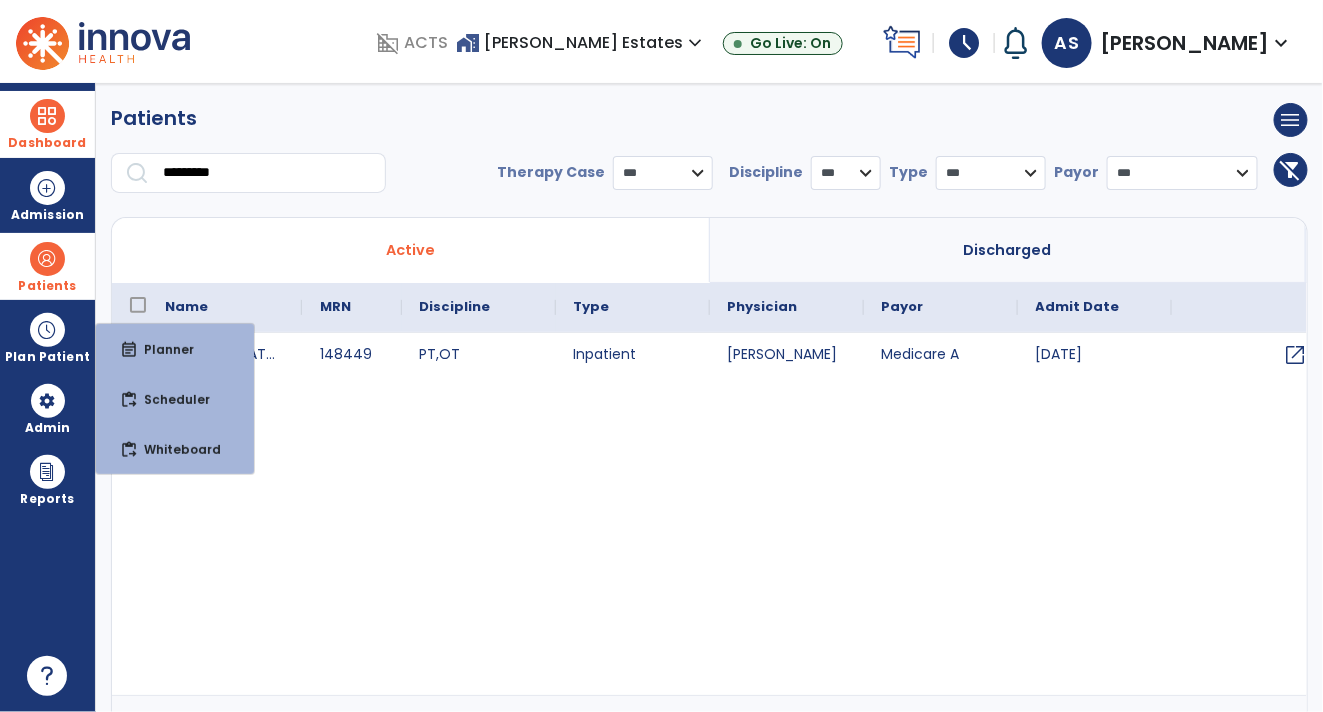 click on "[MEDICAL_DATA][PERSON_NAME] 148449 PT , OT Inpatient [PERSON_NAME] A [DATE] open_in_new" at bounding box center [709, 514] 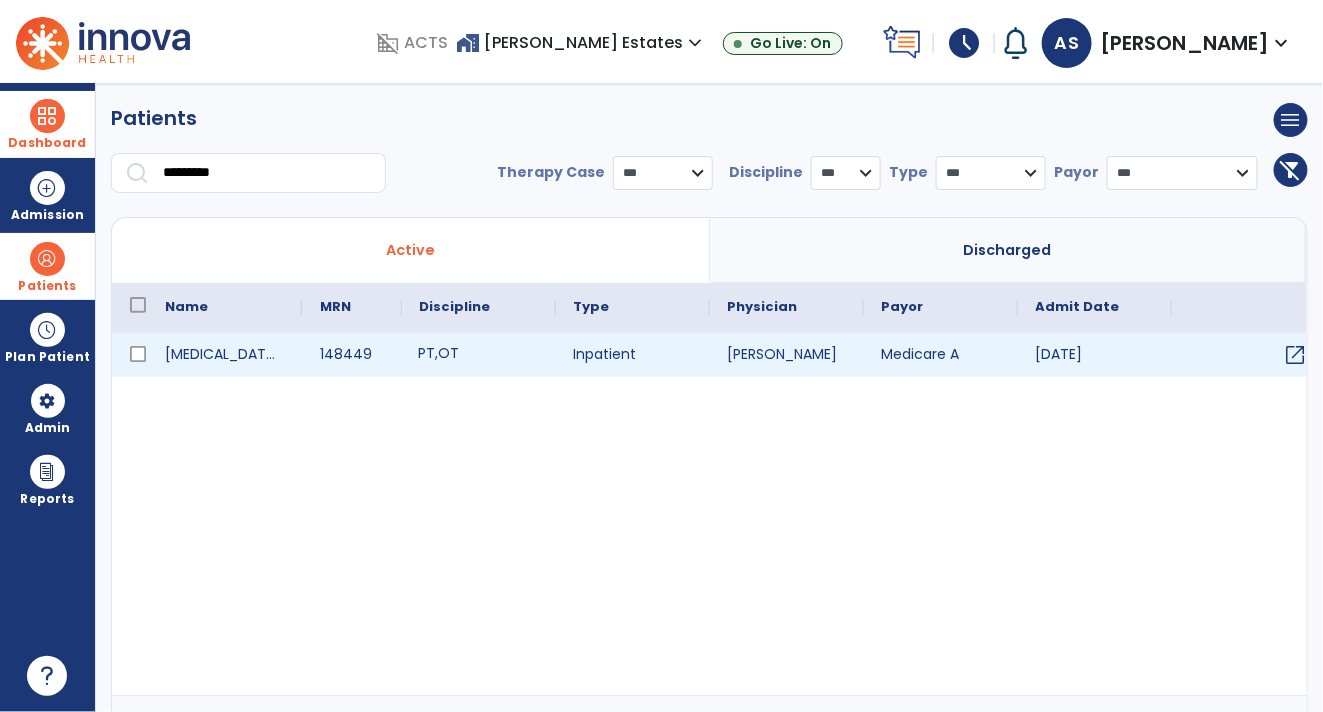 click on "PT , OT" at bounding box center [479, 355] 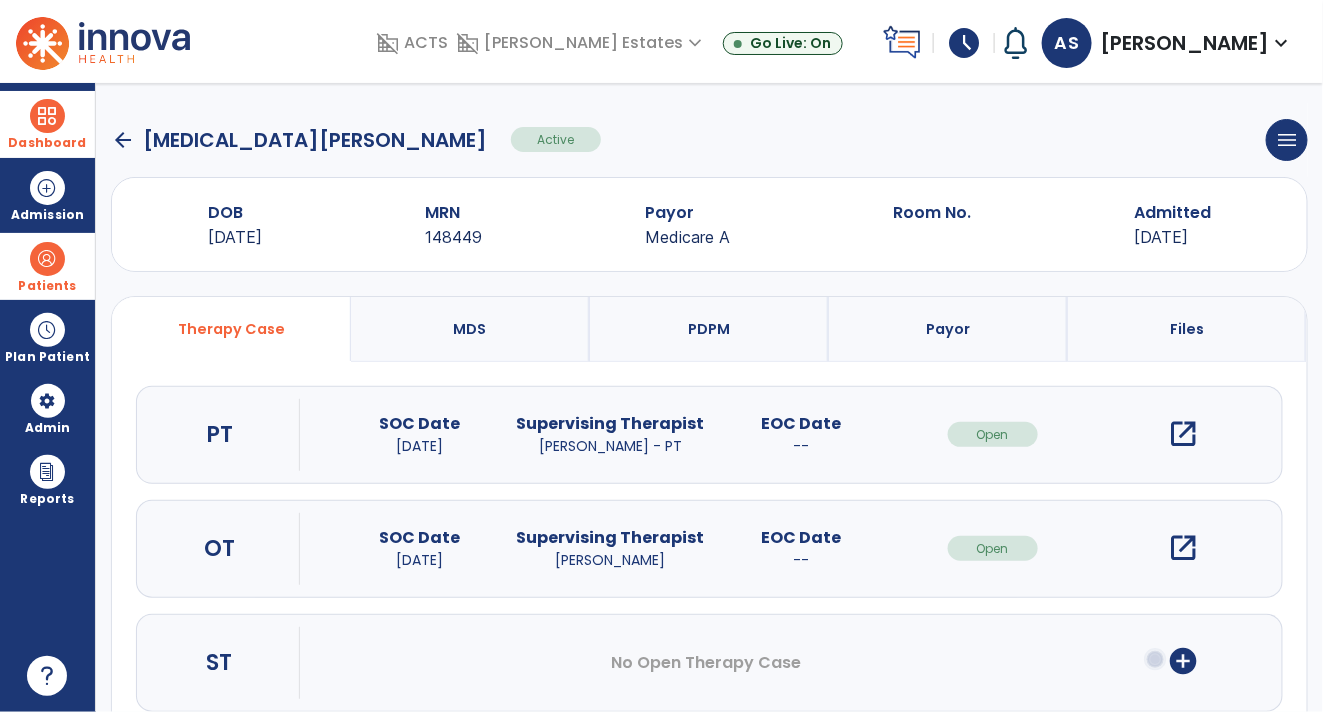 click on "open_in_new" at bounding box center [1184, 548] 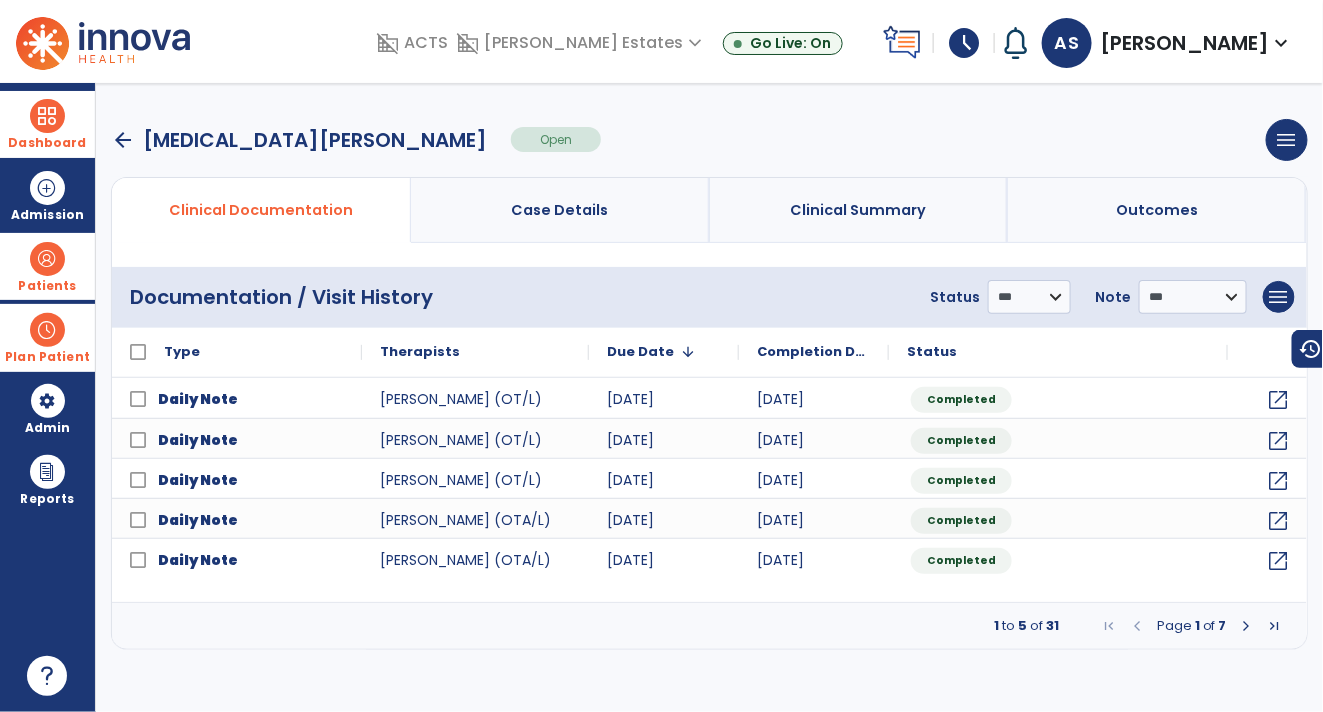 click on "Plan Patient" at bounding box center [47, 286] 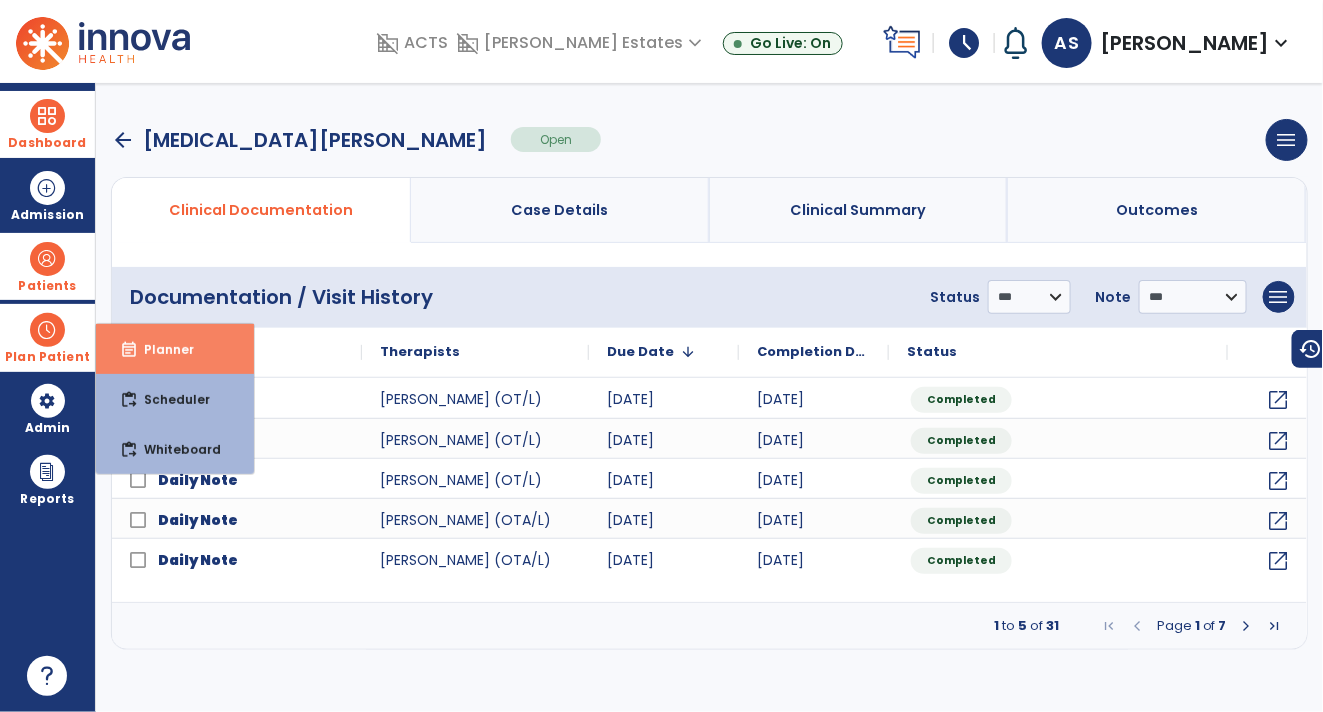 click on "event_note  Planner" at bounding box center [175, 349] 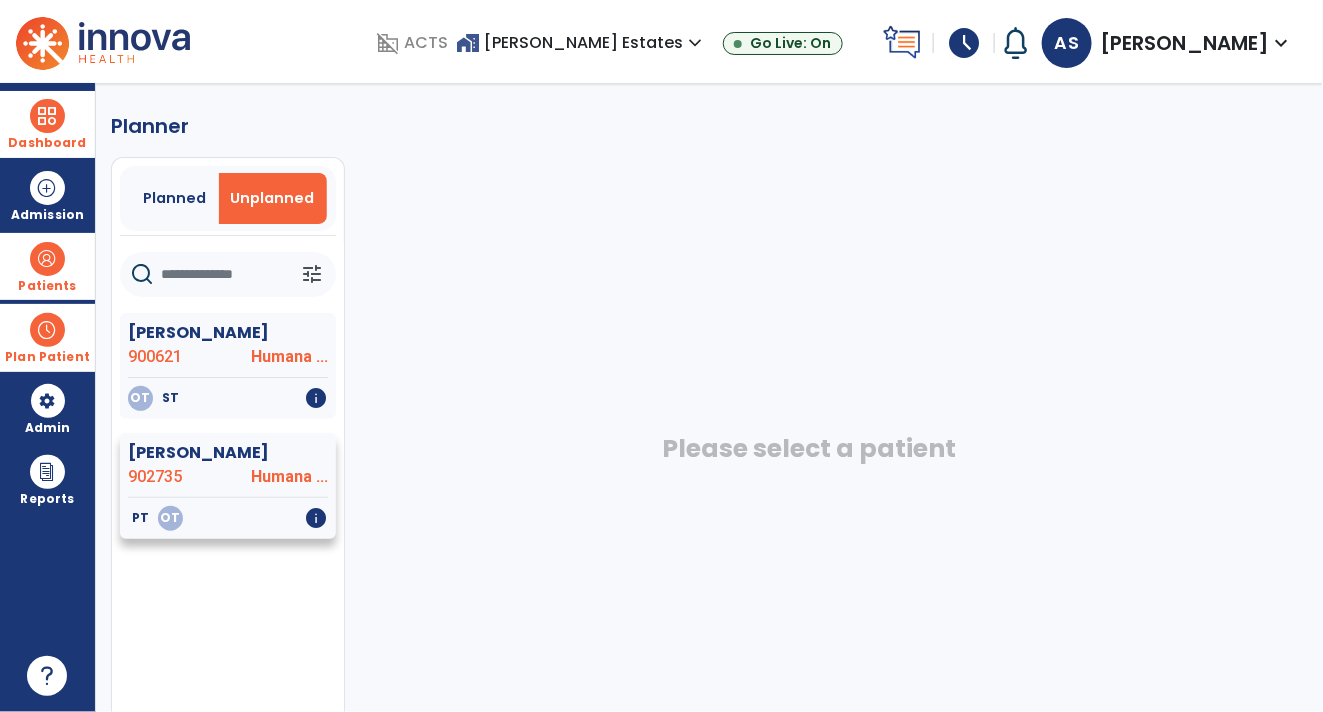 click on "Humana ..." 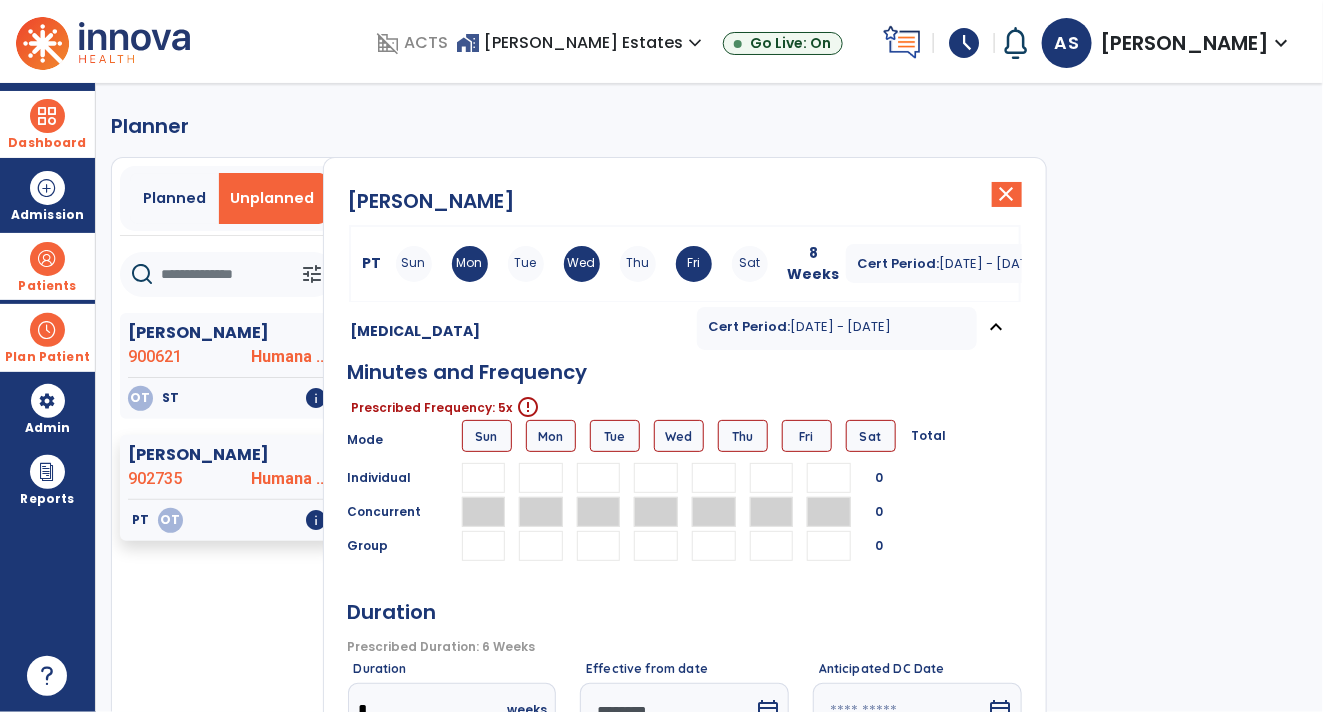 click at bounding box center (541, 478) 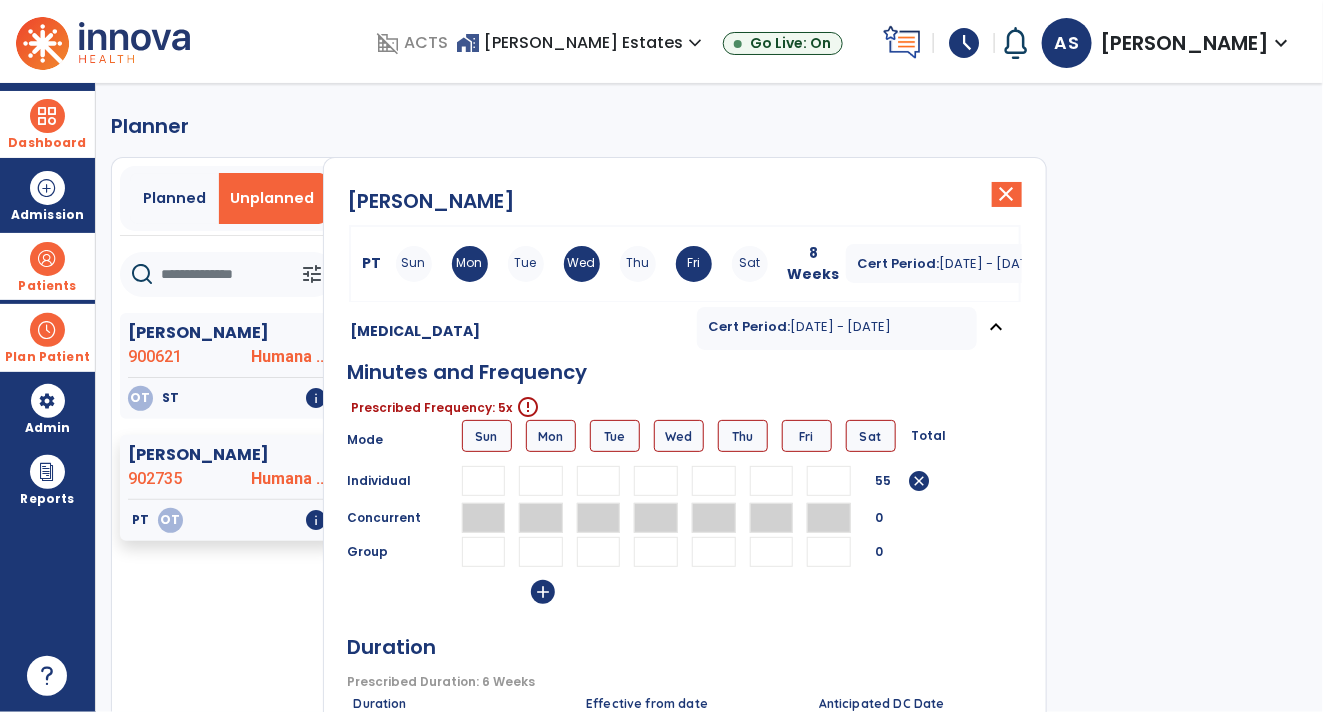 scroll, scrollTop: 0, scrollLeft: 1, axis: horizontal 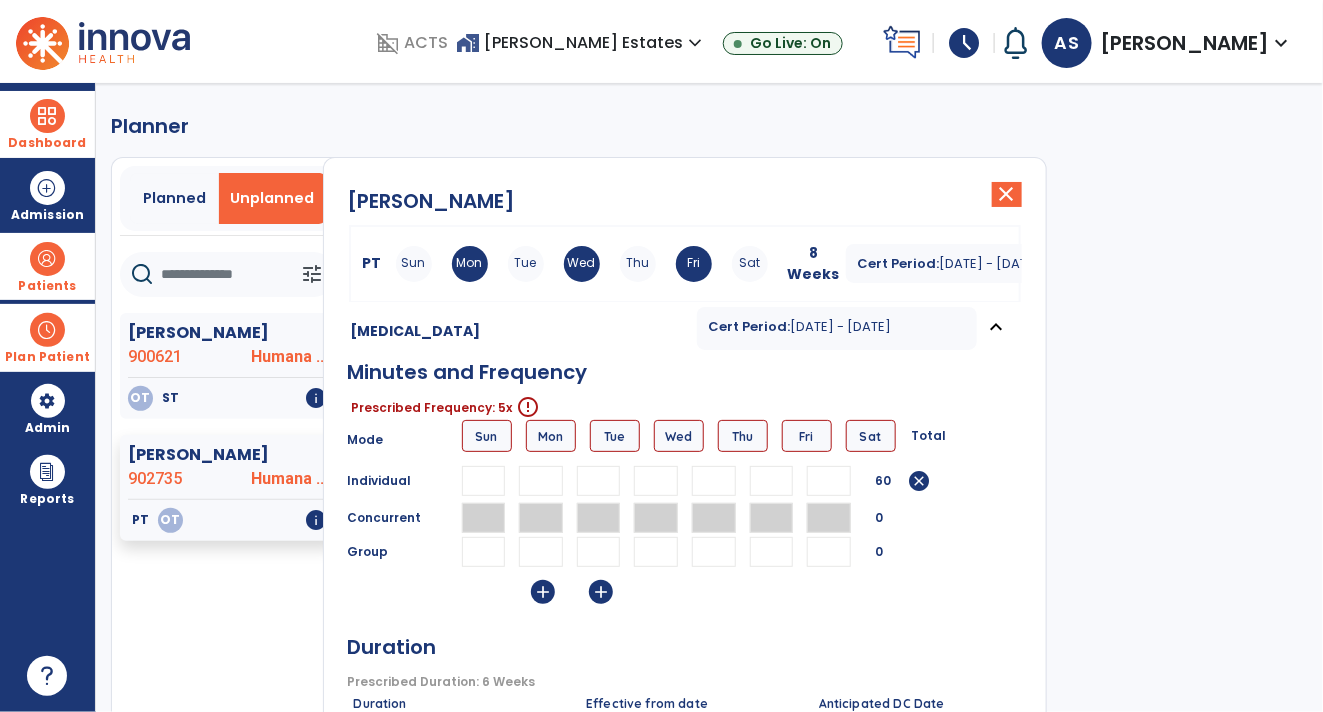 type on "**" 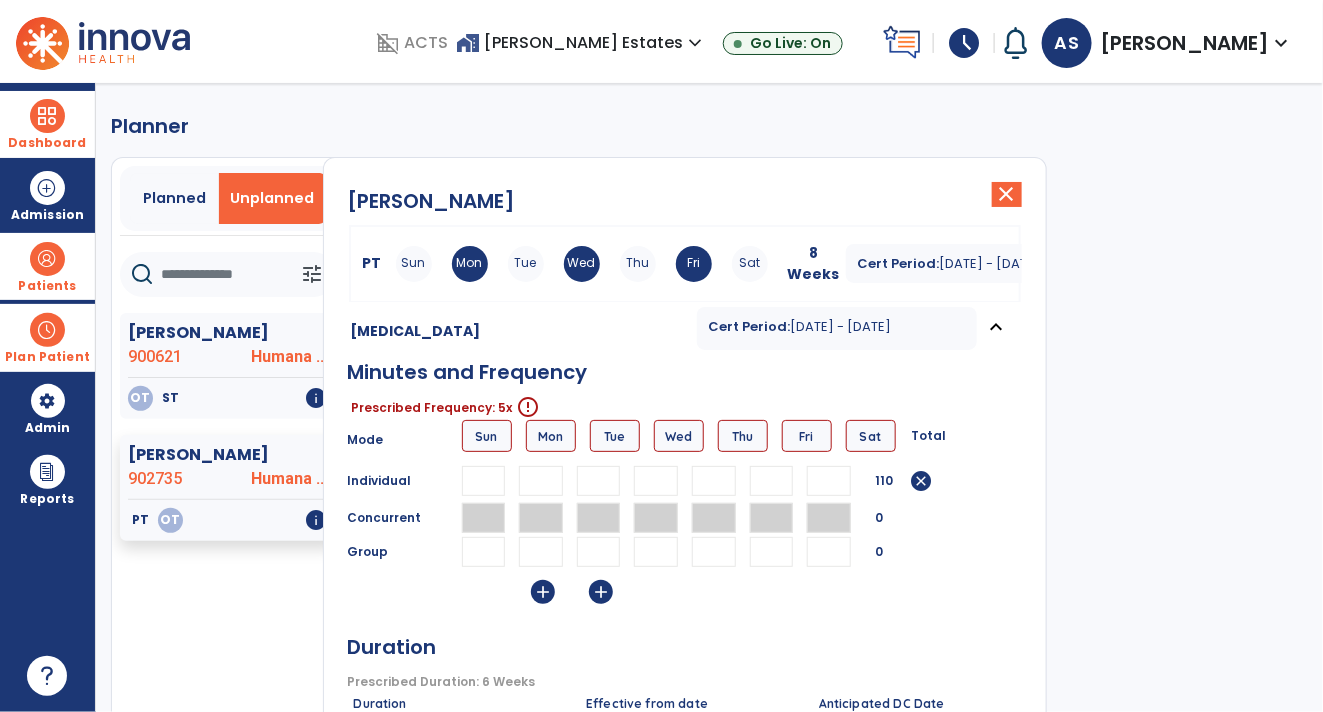 scroll, scrollTop: 0, scrollLeft: 0, axis: both 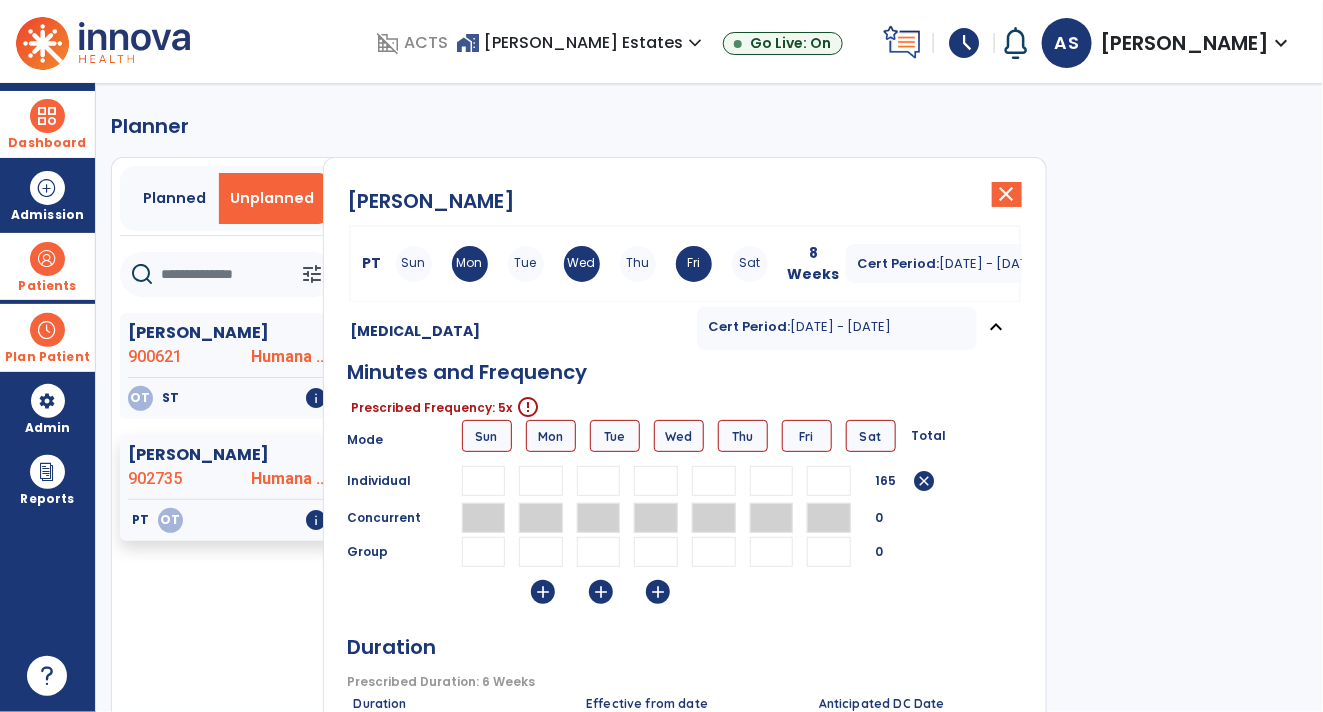 type on "**" 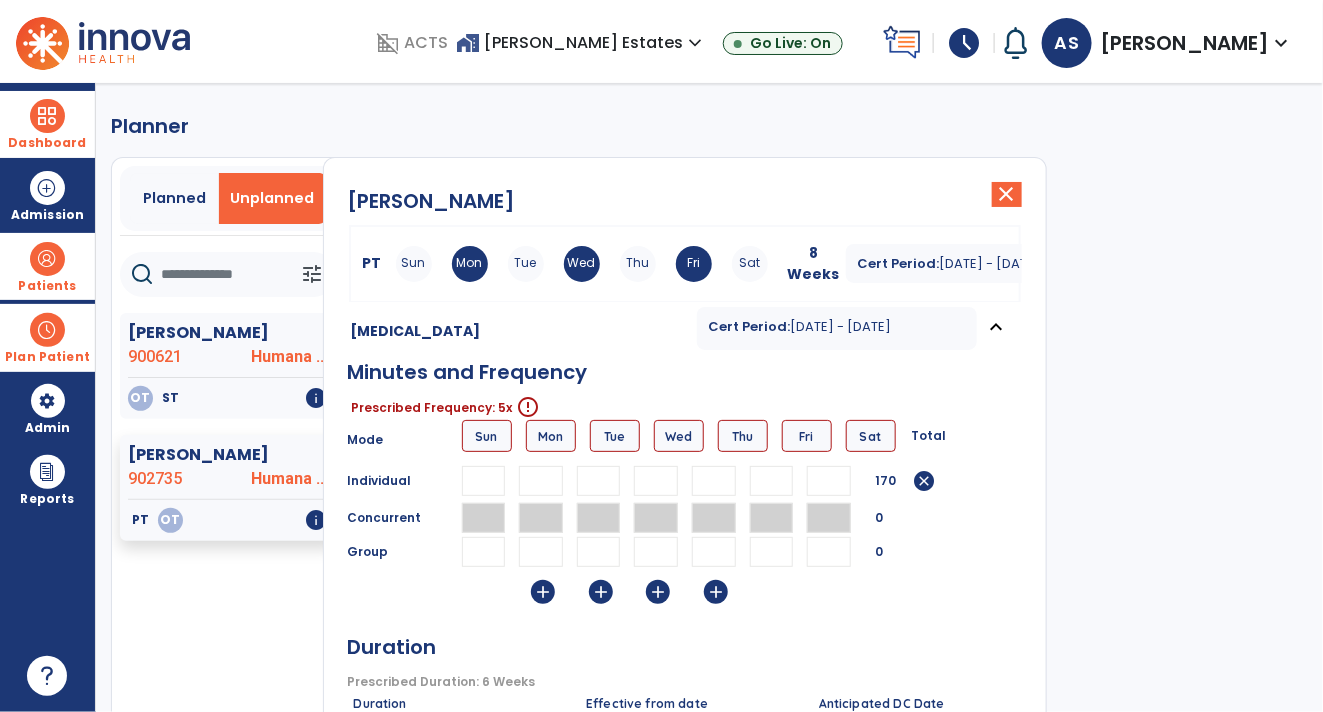 scroll, scrollTop: 0, scrollLeft: 1, axis: horizontal 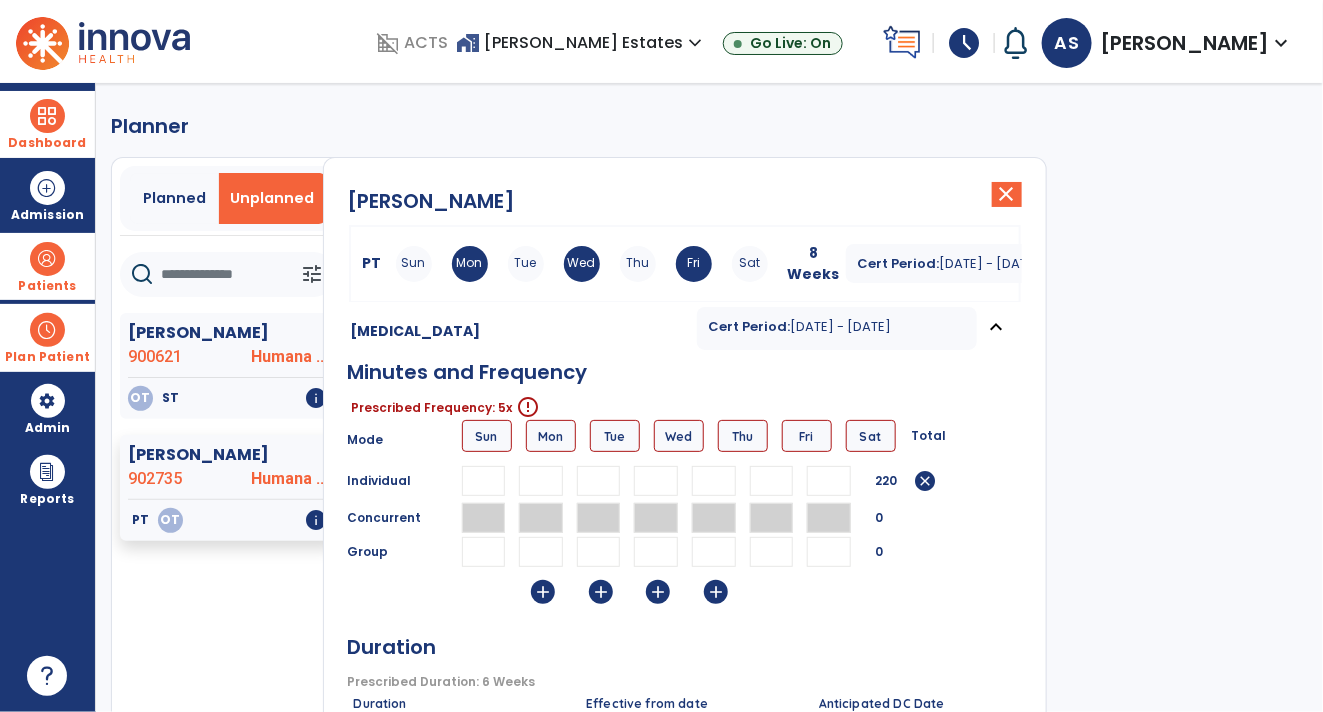 type on "**" 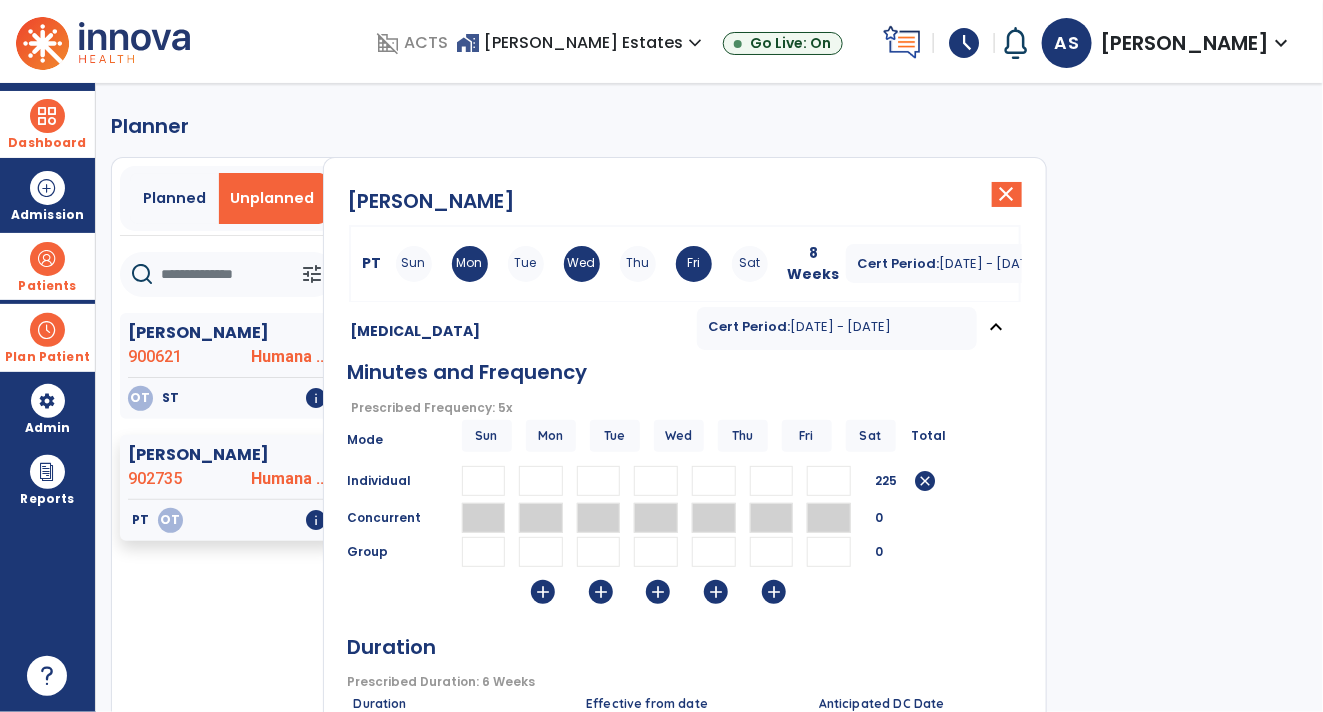 scroll, scrollTop: 0, scrollLeft: 1, axis: horizontal 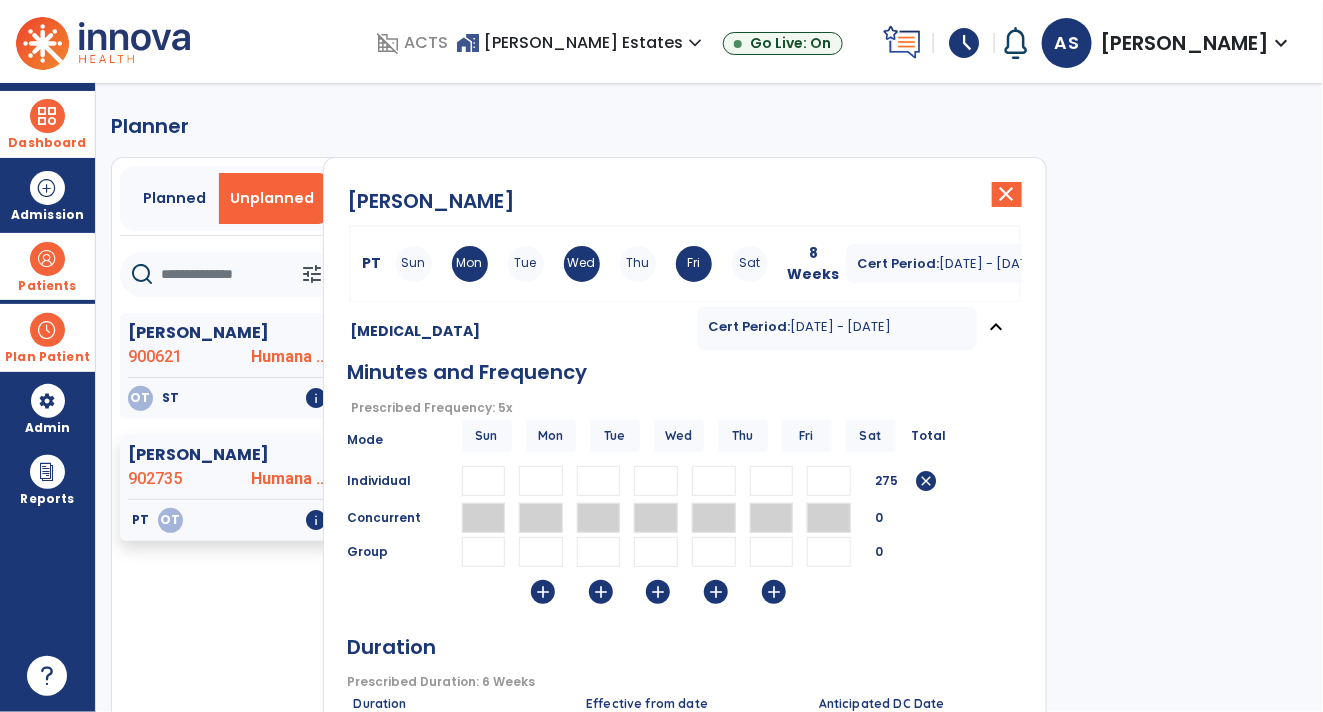 type on "**" 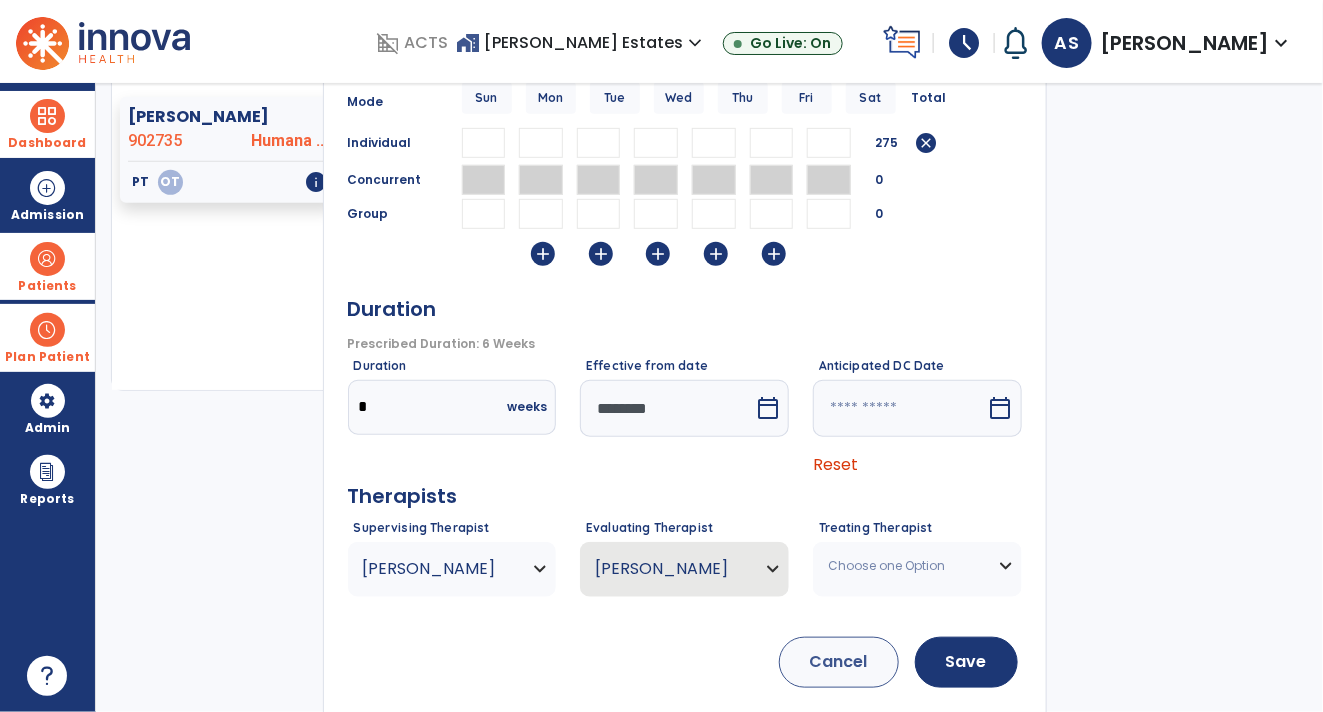 scroll, scrollTop: 329, scrollLeft: 0, axis: vertical 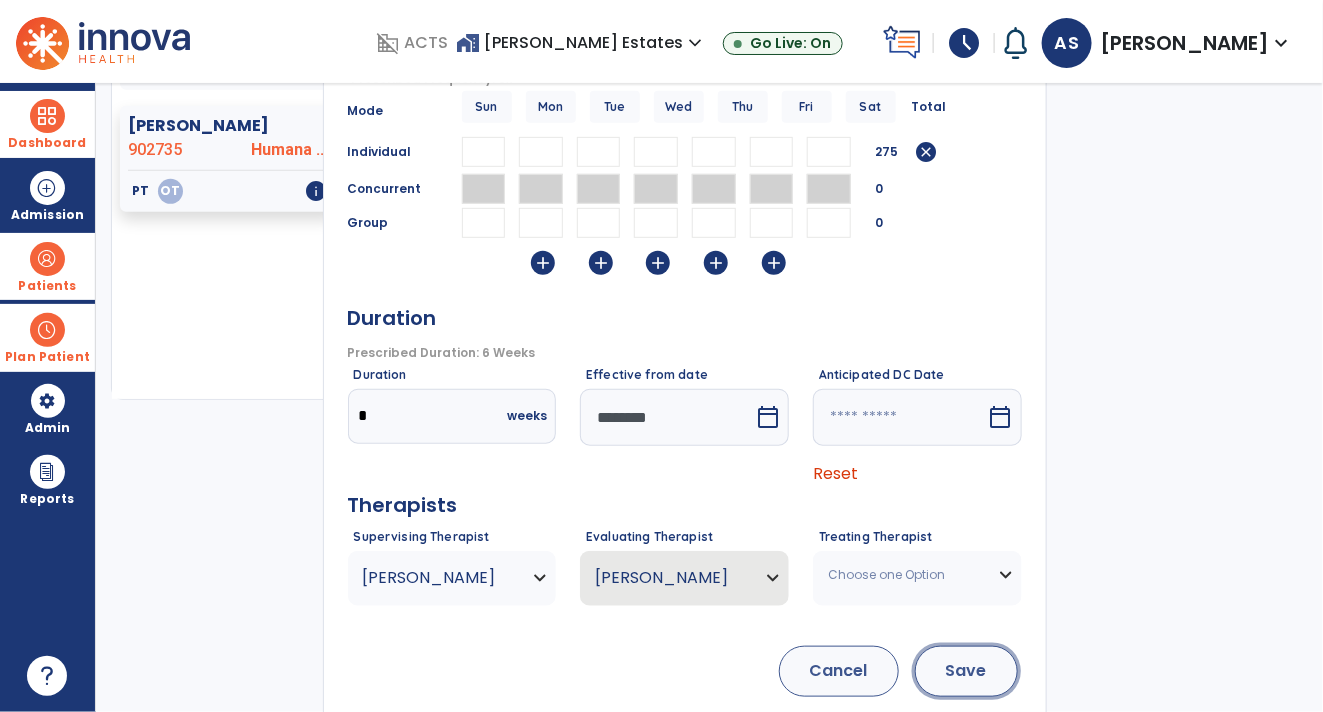 click on "Save" at bounding box center (966, 671) 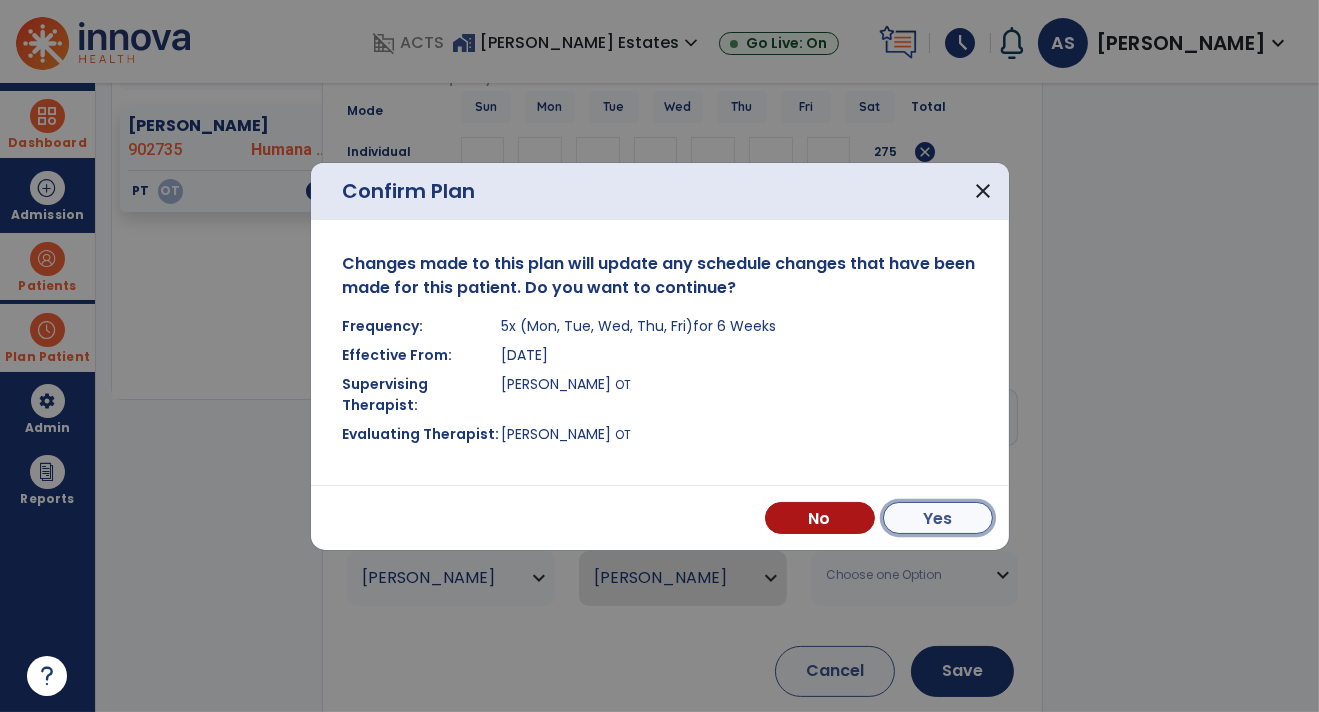 click on "Yes" at bounding box center [938, 518] 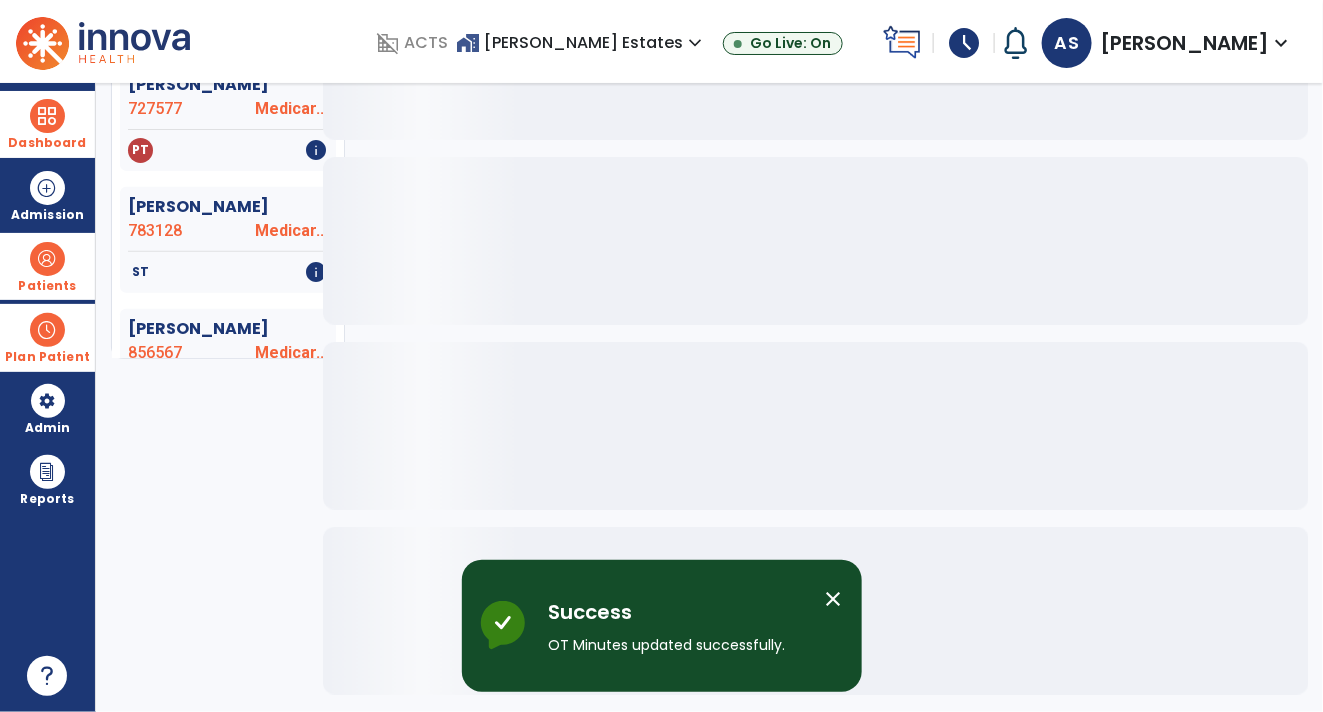 scroll, scrollTop: 0, scrollLeft: 0, axis: both 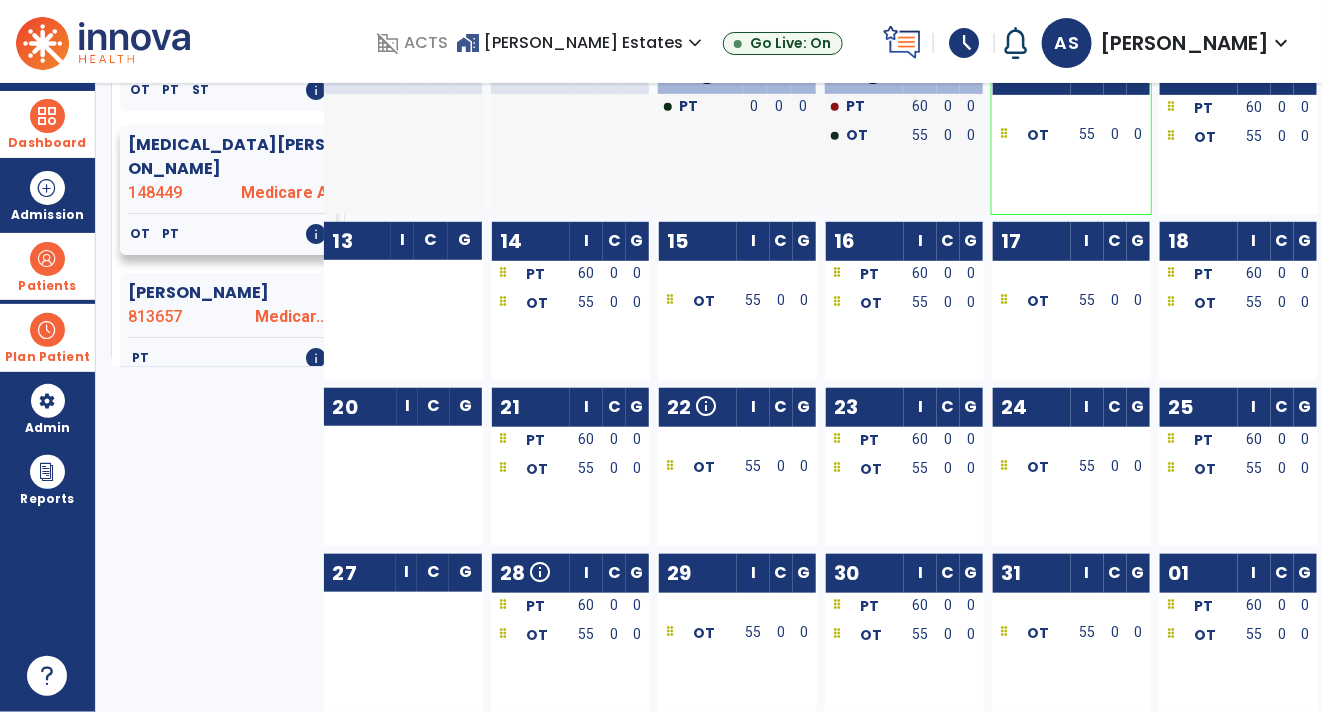 click on "[MEDICAL_DATA][PERSON_NAME]  148449 Medicare A" 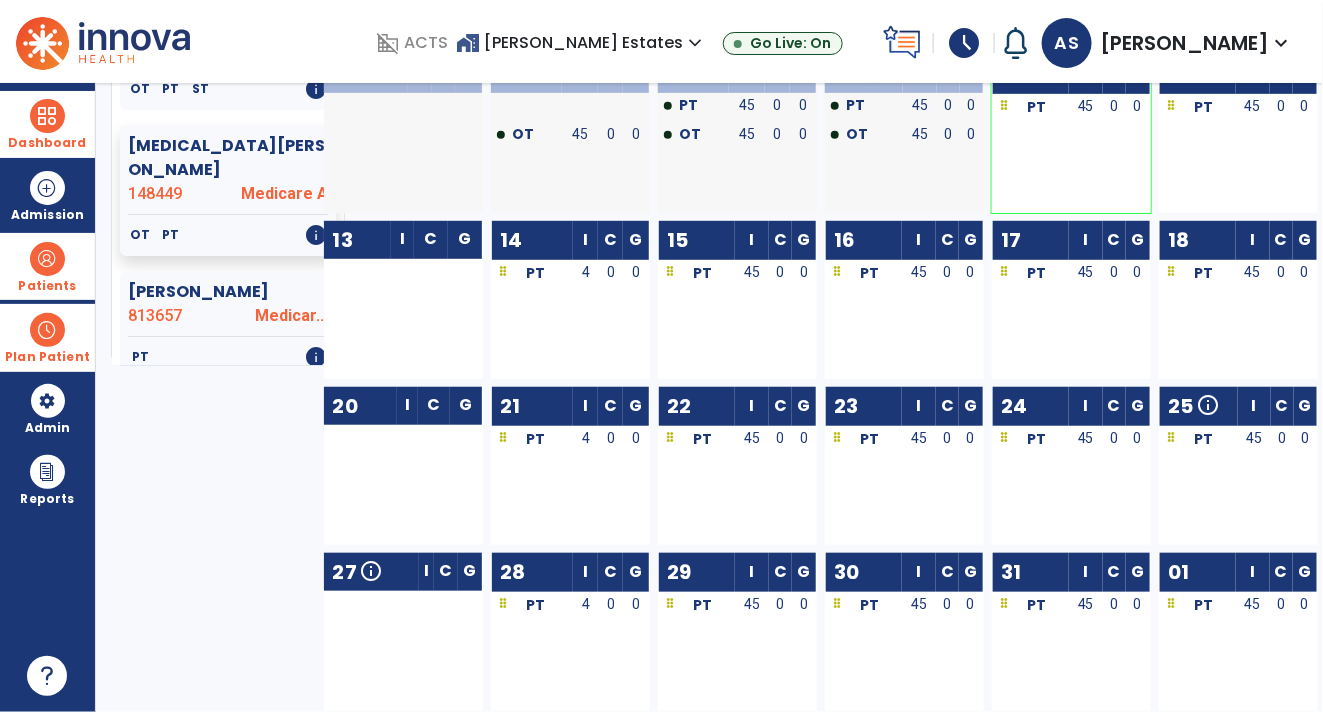 scroll, scrollTop: 0, scrollLeft: 0, axis: both 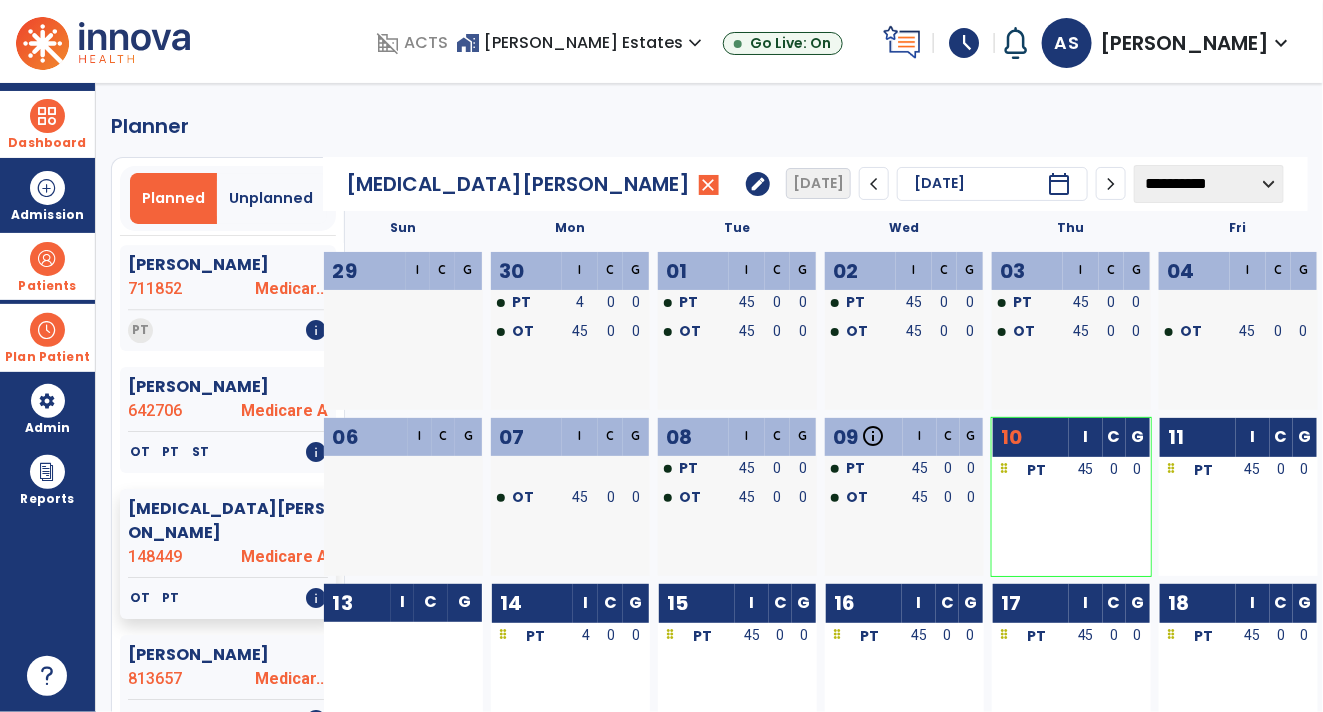 click on "edit" 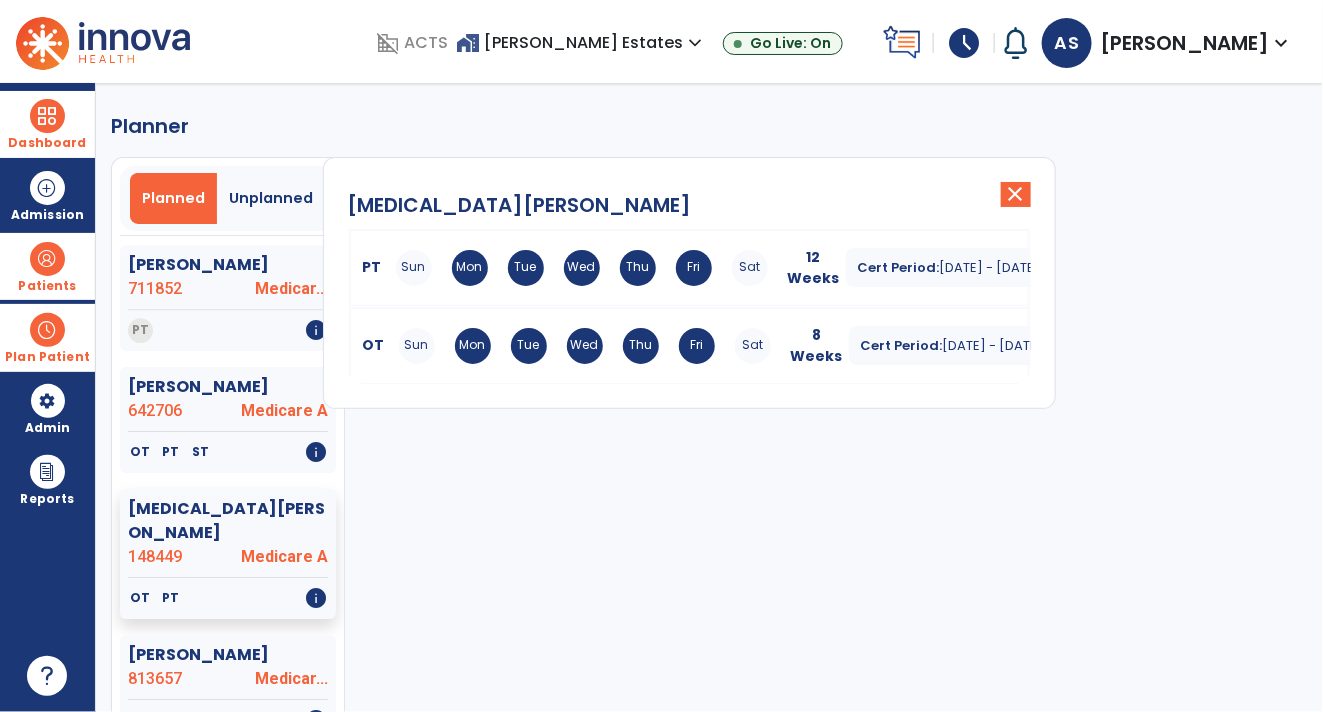 click on "OT Sun Mon Tue Wed Thu Fri Sat 8 Weeks Cert Period:  [DATE] - [DATE]  expand_more" at bounding box center [689, 346] 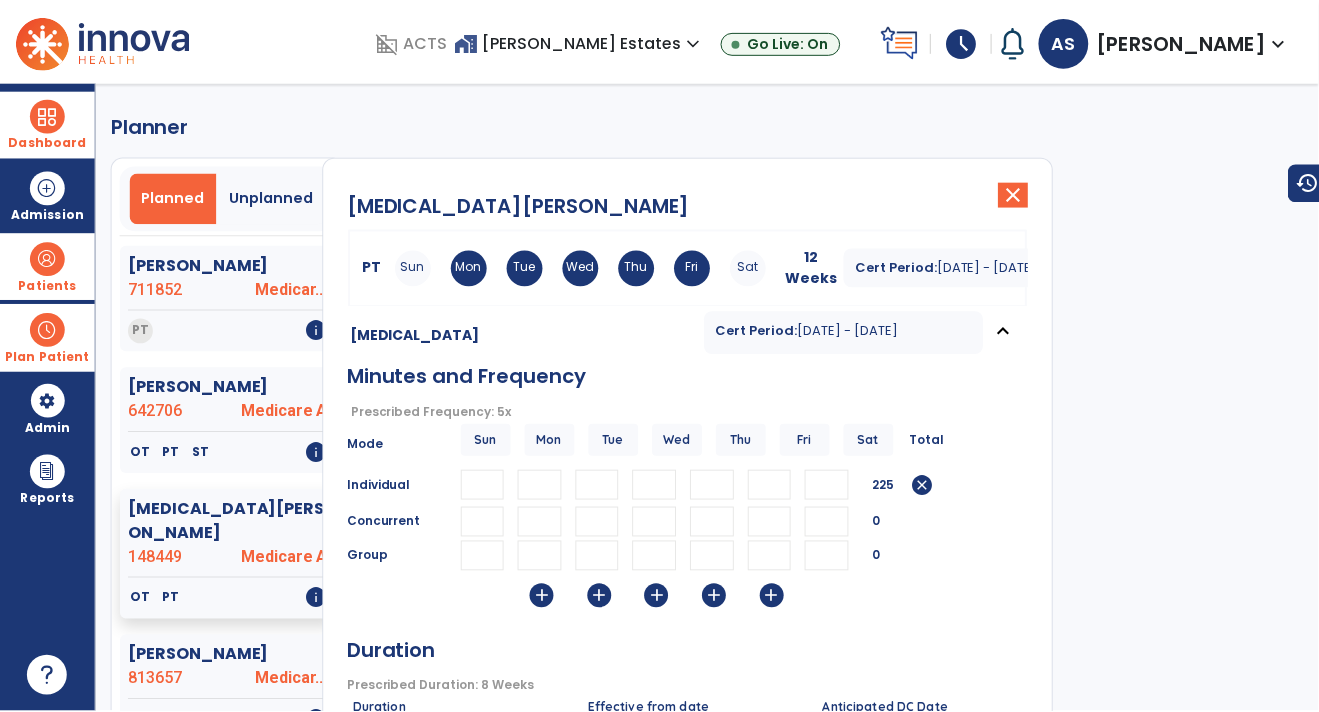 scroll, scrollTop: 363, scrollLeft: 0, axis: vertical 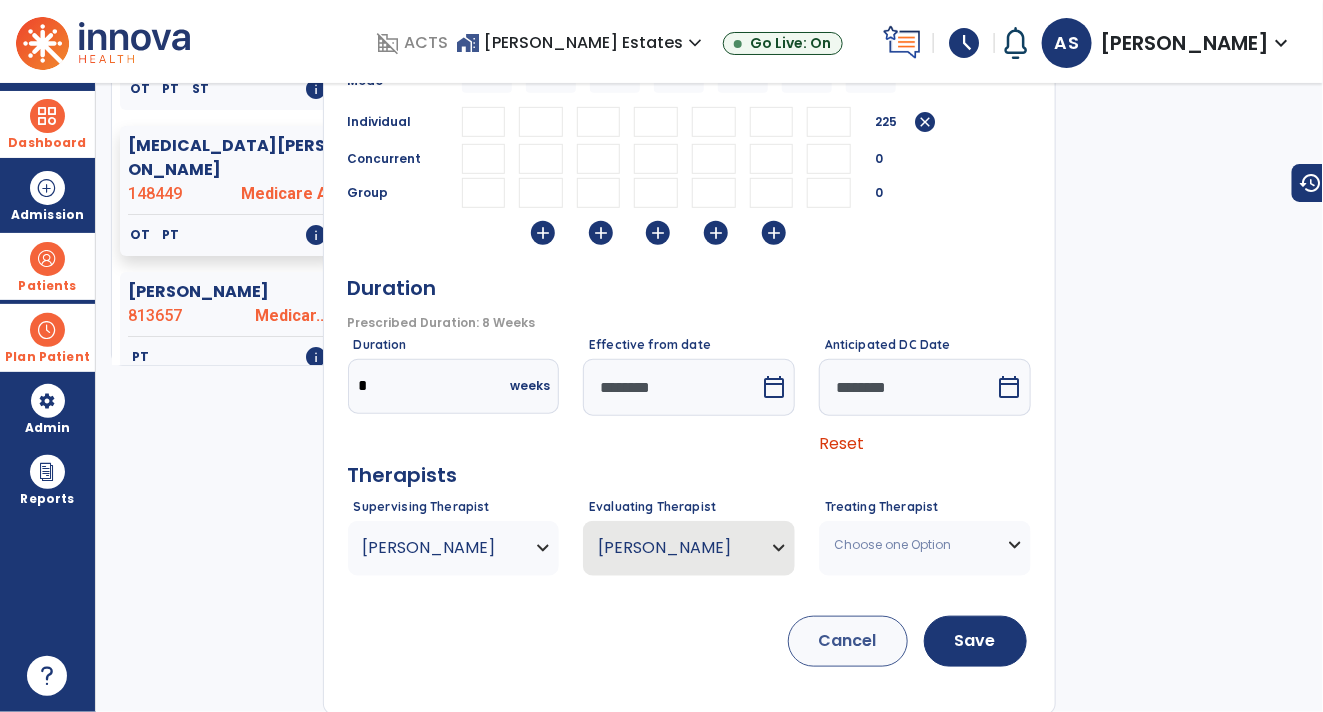 click on "Reset" at bounding box center (841, 443) 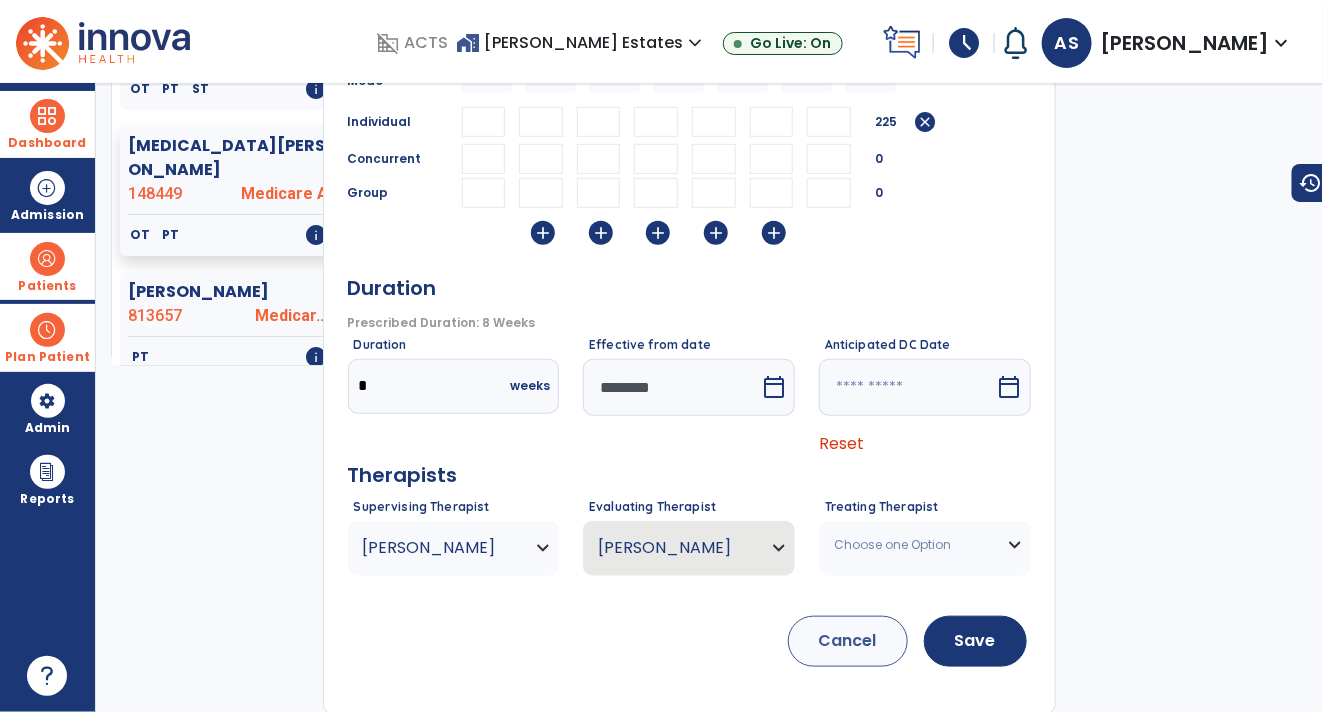 click on "[MEDICAL_DATA][PERSON_NAME]  close   PT Sun Mon Tue Wed Thu Fri Sat 12 Weeks Cert Period:  [DATE] - [DATE]  expand_more    [MEDICAL_DATA] Cert Period:  [DATE] - [DATE]  expand_less  Minutes and Frequency  Prescribed Frequency: 5x   error_outline  Mode Sun Mon Tue Wed Thu Fri Sat Total Individual ** ** ** ** ** 225  cancel  Concurrent 0 Group 0  add   add   add   add   add   Duration   Prescribed Duration: 8 Weeks   error_outline  Duration *  weeks  Effective from date  ********  calendar_today  Anticipated DC Date   calendar_today  Reset Therapists Supervising Therapist [PERSON_NAME] [PERSON_NAME]  OT   NPI #  N/A   License #  16604 [PERSON_NAME]  OT   NPI #  N/A   License #  2196 [PERSON_NAME]  OT   NPI #  N/A   License #  12824 Evaluating Therapist [PERSON_NAME] [PERSON_NAME]  OT   NPI #  N/A   License #  16604 [PERSON_NAME]  OT   NPI #  N/A   License #  2196 [PERSON_NAME]  OT   NPI #  N/A   License #  12824 Treating Therapist Choose one Option [PERSON_NAME]  OT   NPI #  N/A  16604" 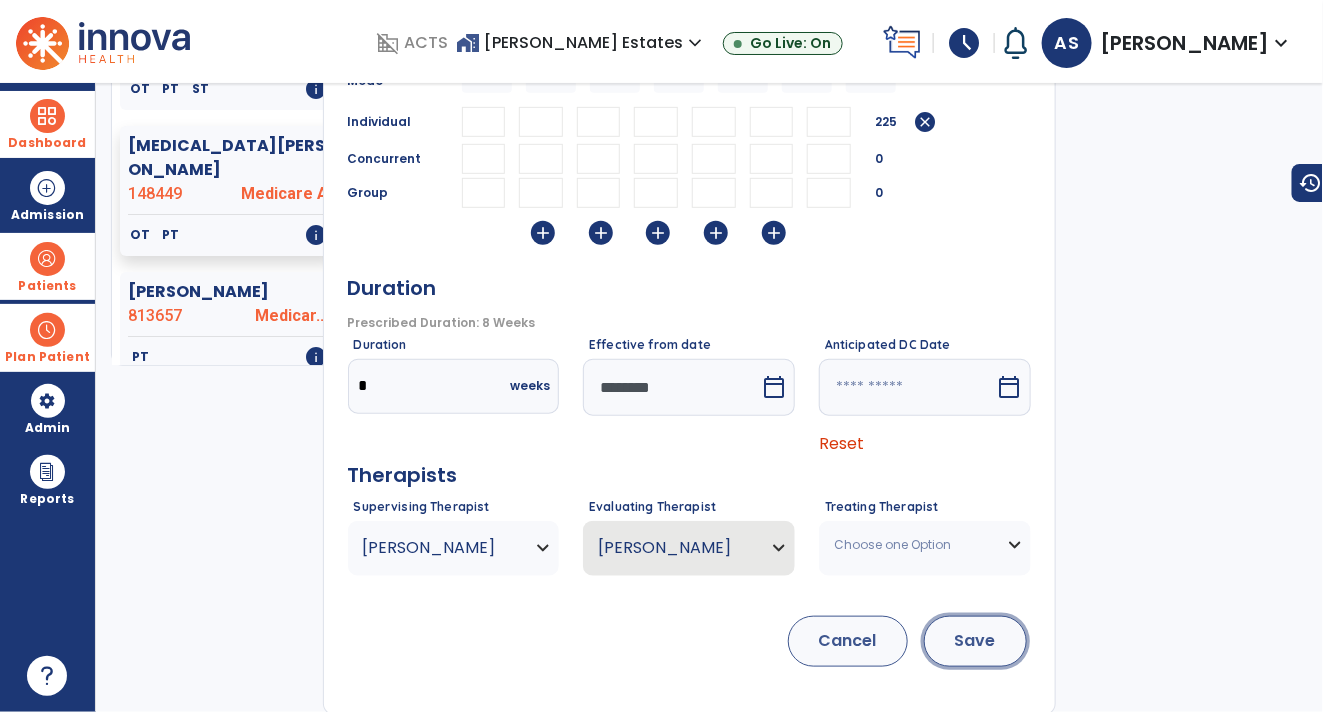 click on "Save" at bounding box center (975, 641) 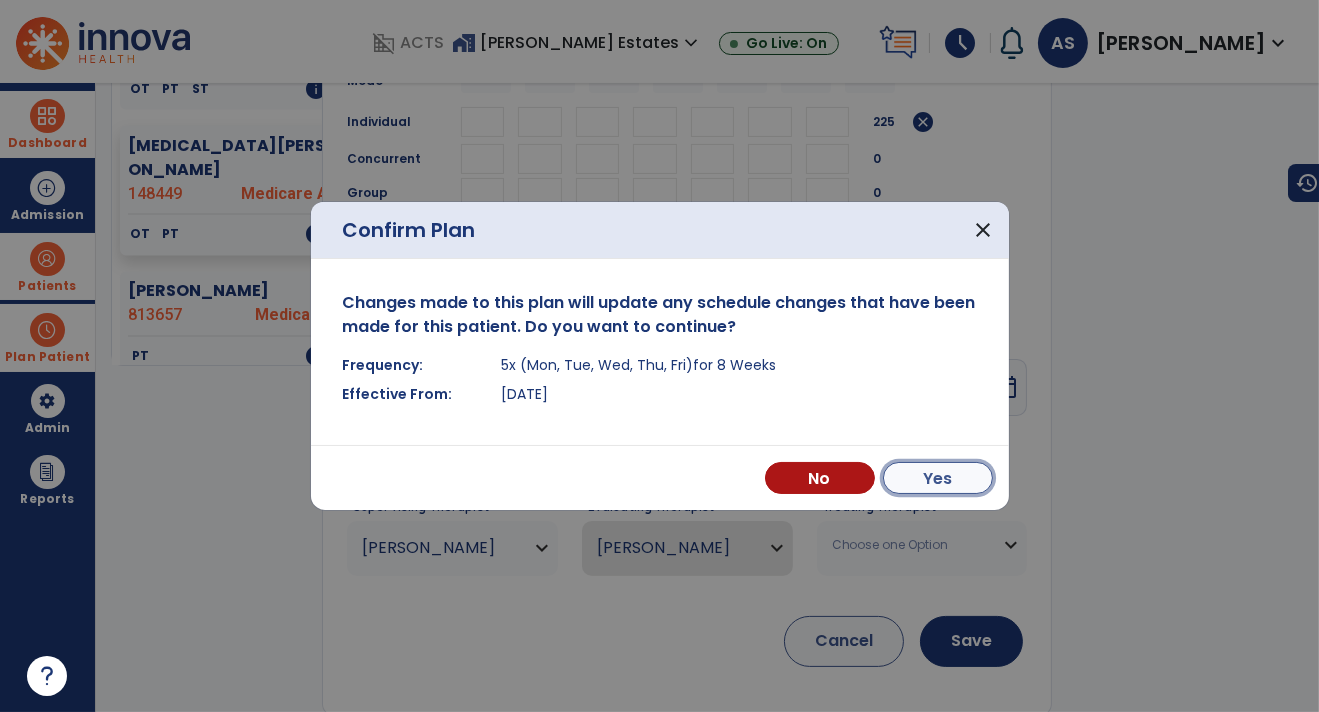 click on "Yes" at bounding box center [938, 478] 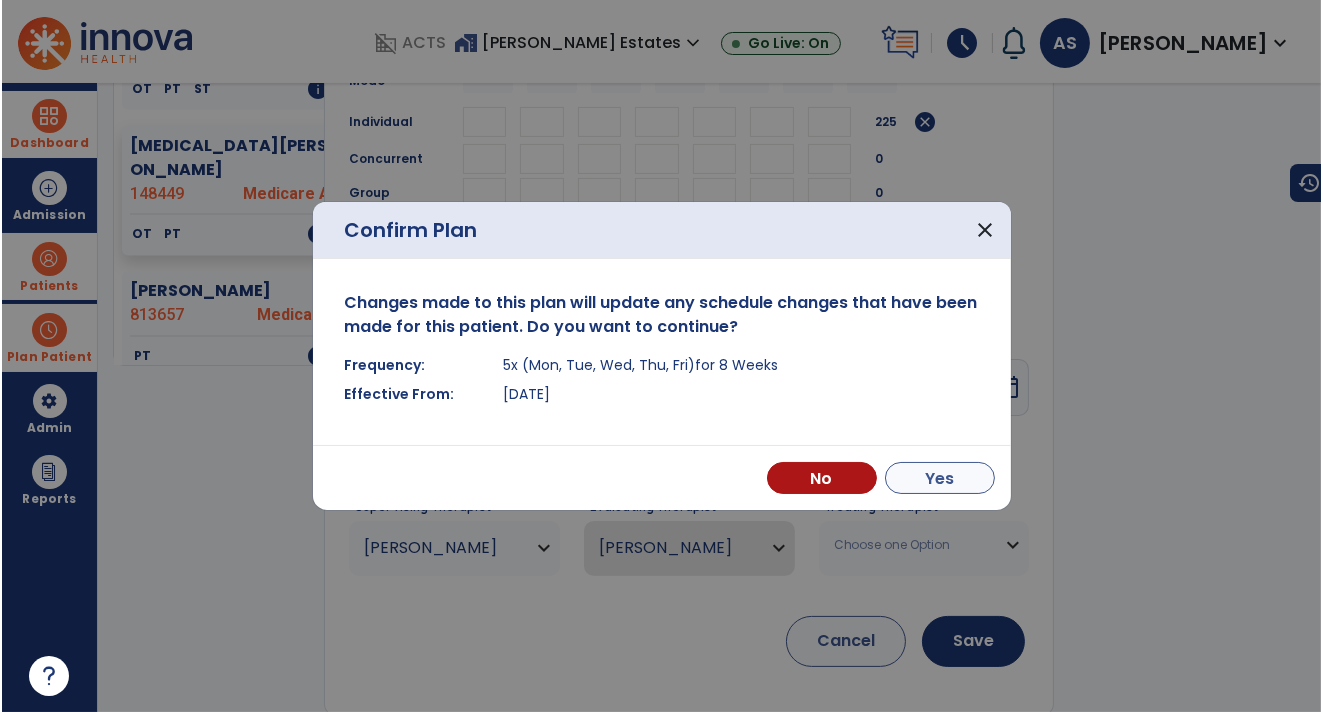 scroll, scrollTop: 723, scrollLeft: 0, axis: vertical 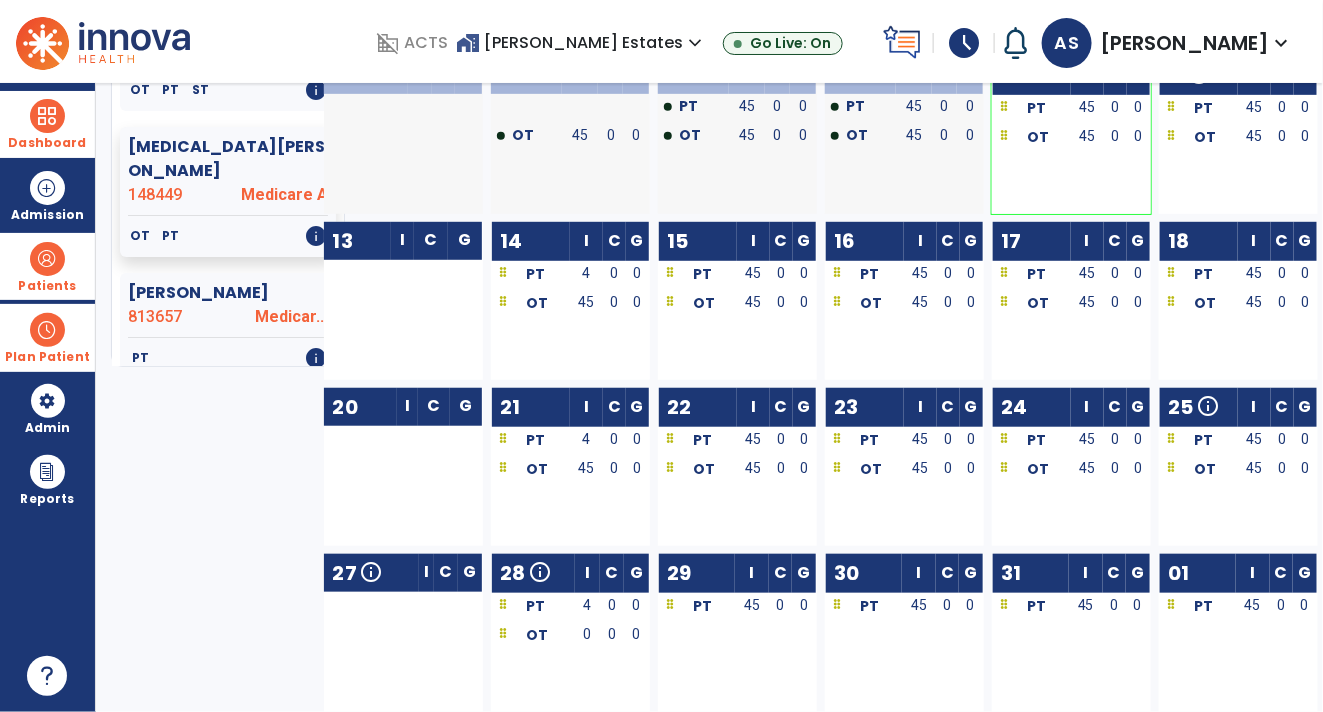 click on "Patients" at bounding box center [47, 286] 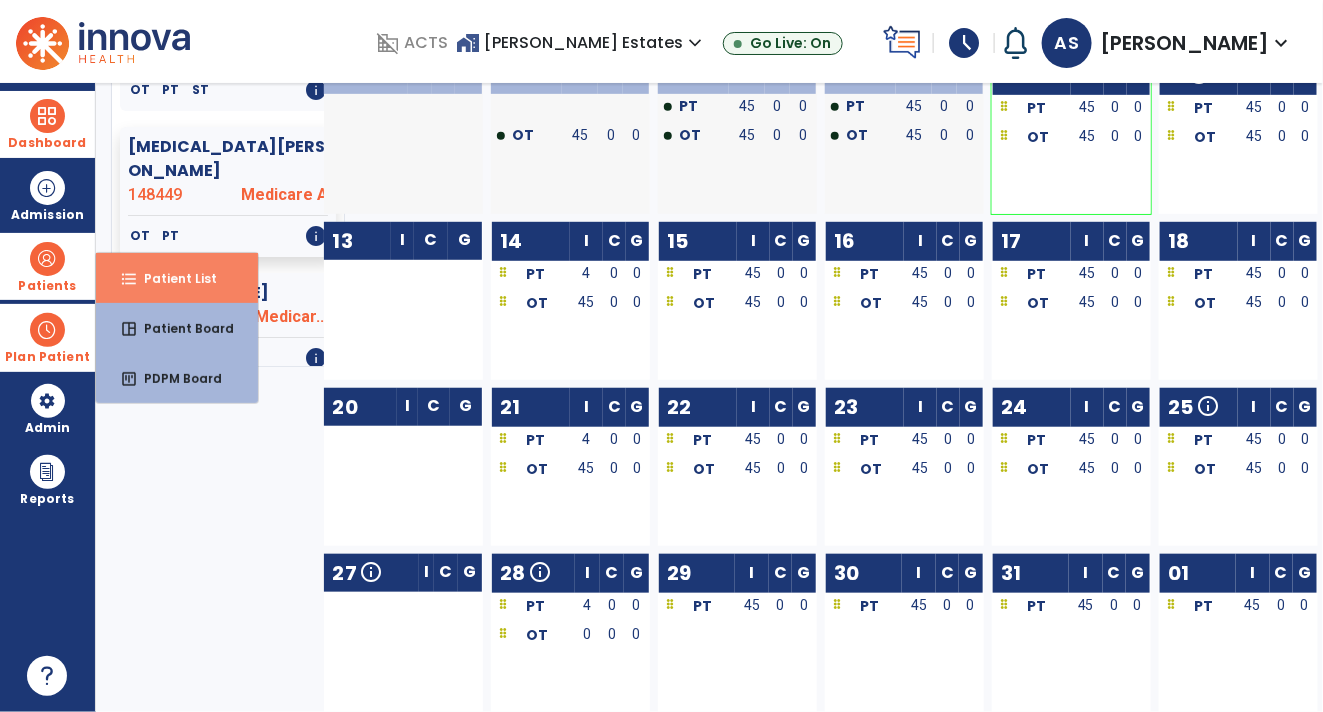 click on "Patient List" at bounding box center (172, 278) 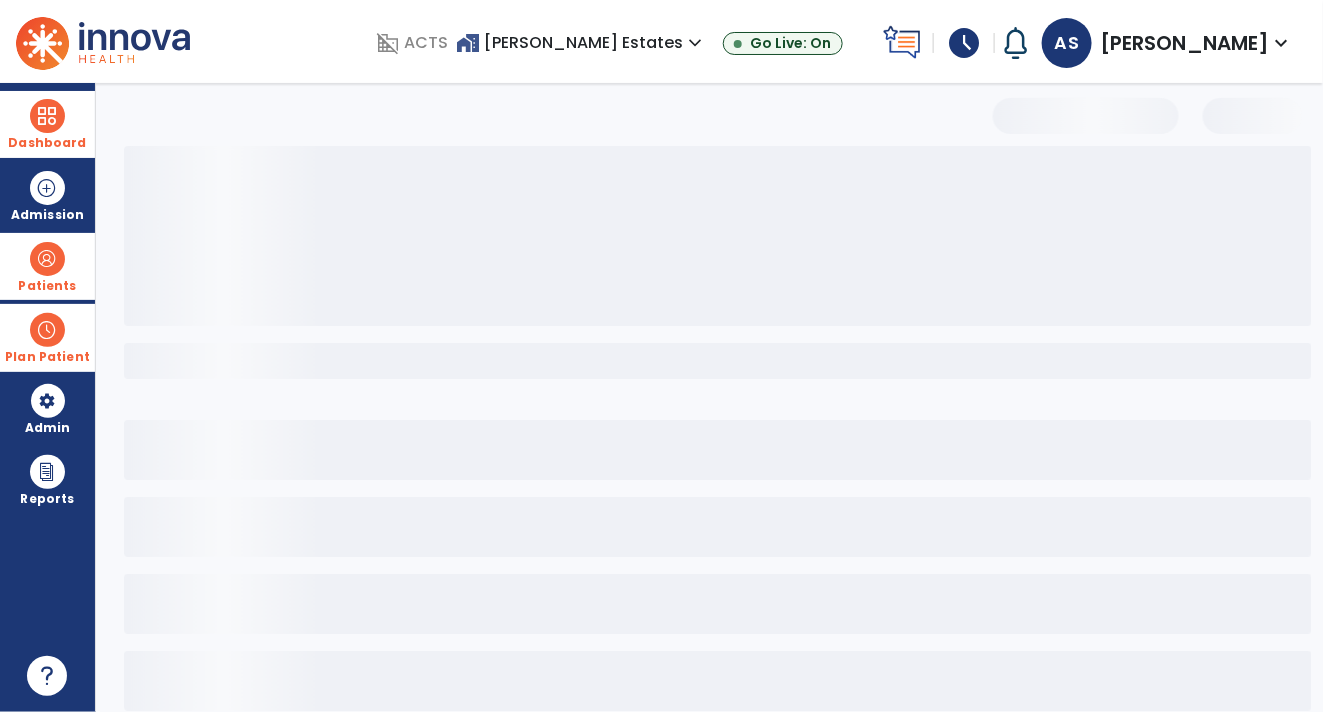 scroll, scrollTop: 0, scrollLeft: 0, axis: both 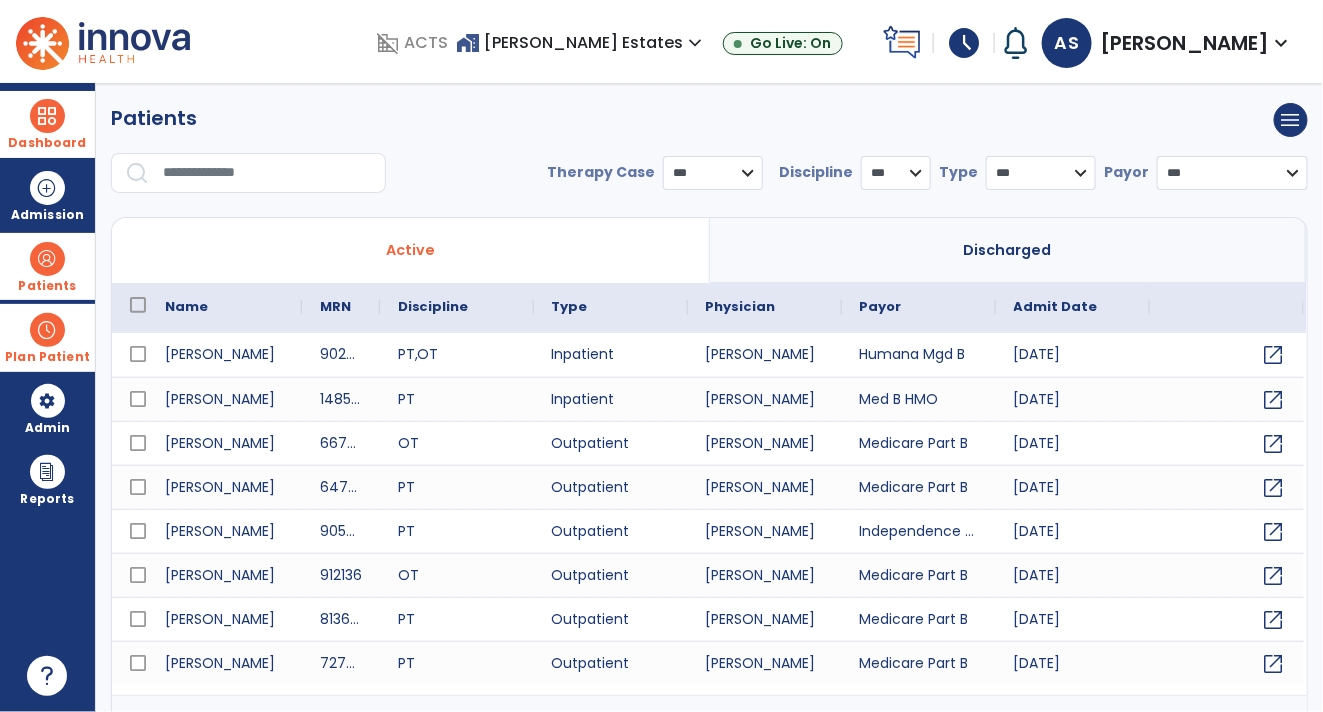 click at bounding box center [267, 173] 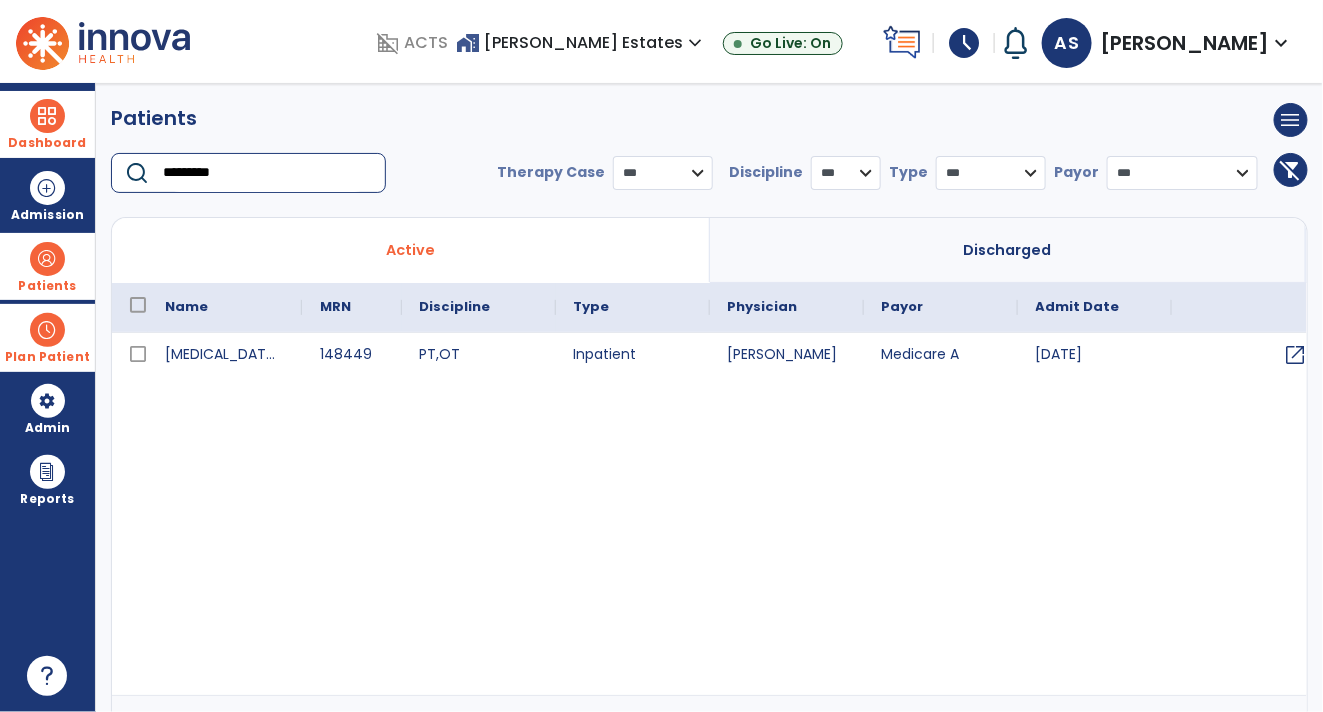 type on "*********" 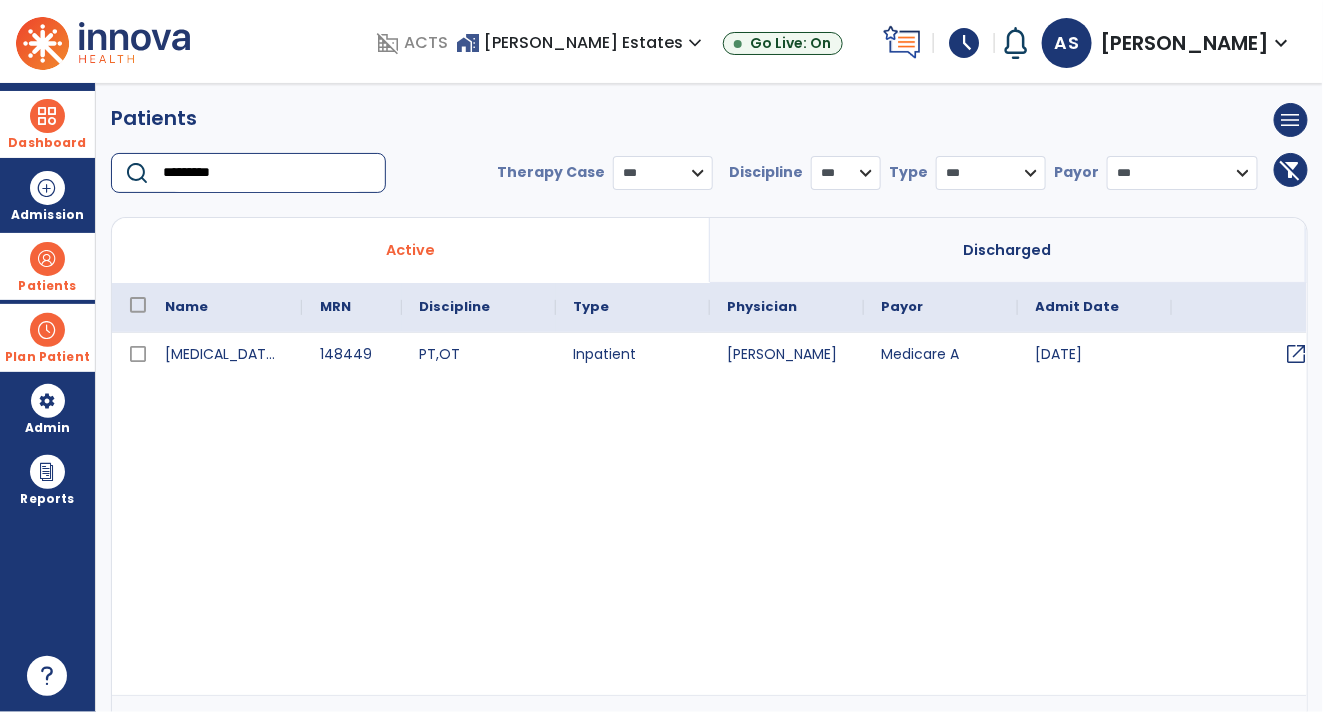 click on "open_in_new" at bounding box center (1249, 355) 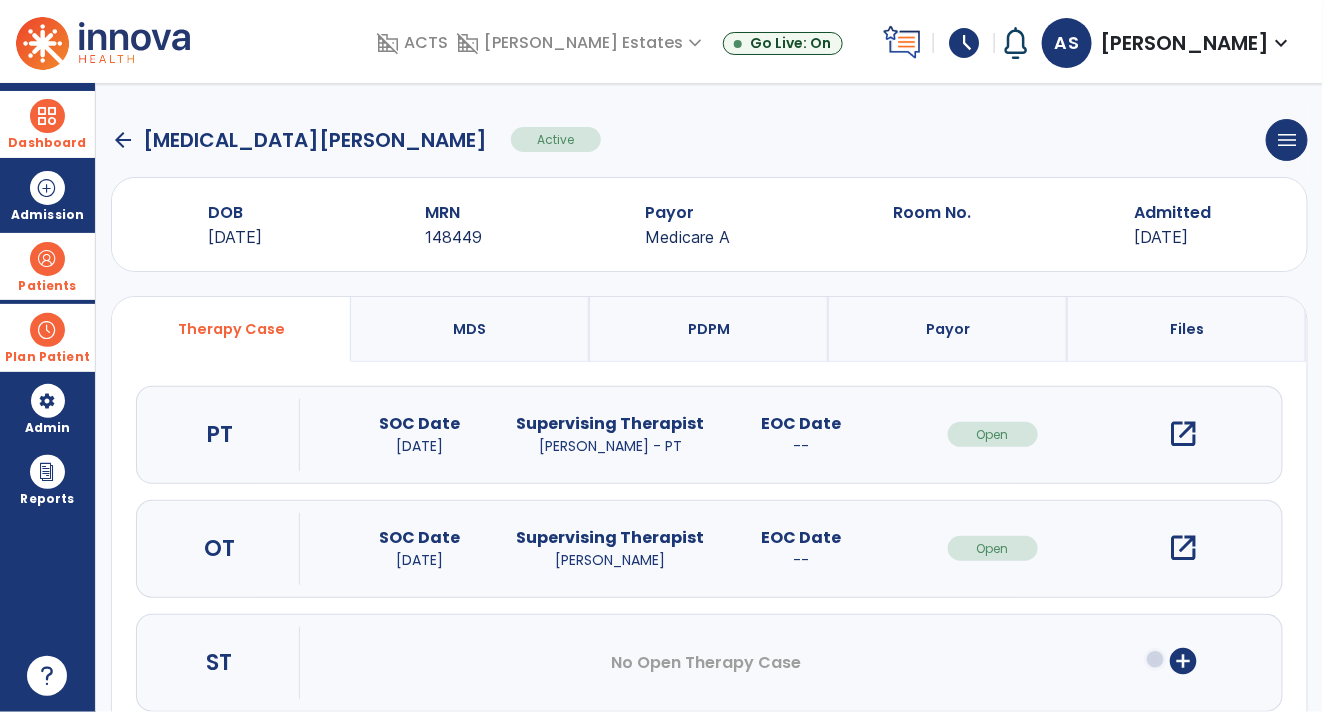click on "open_in_new" at bounding box center [1184, 548] 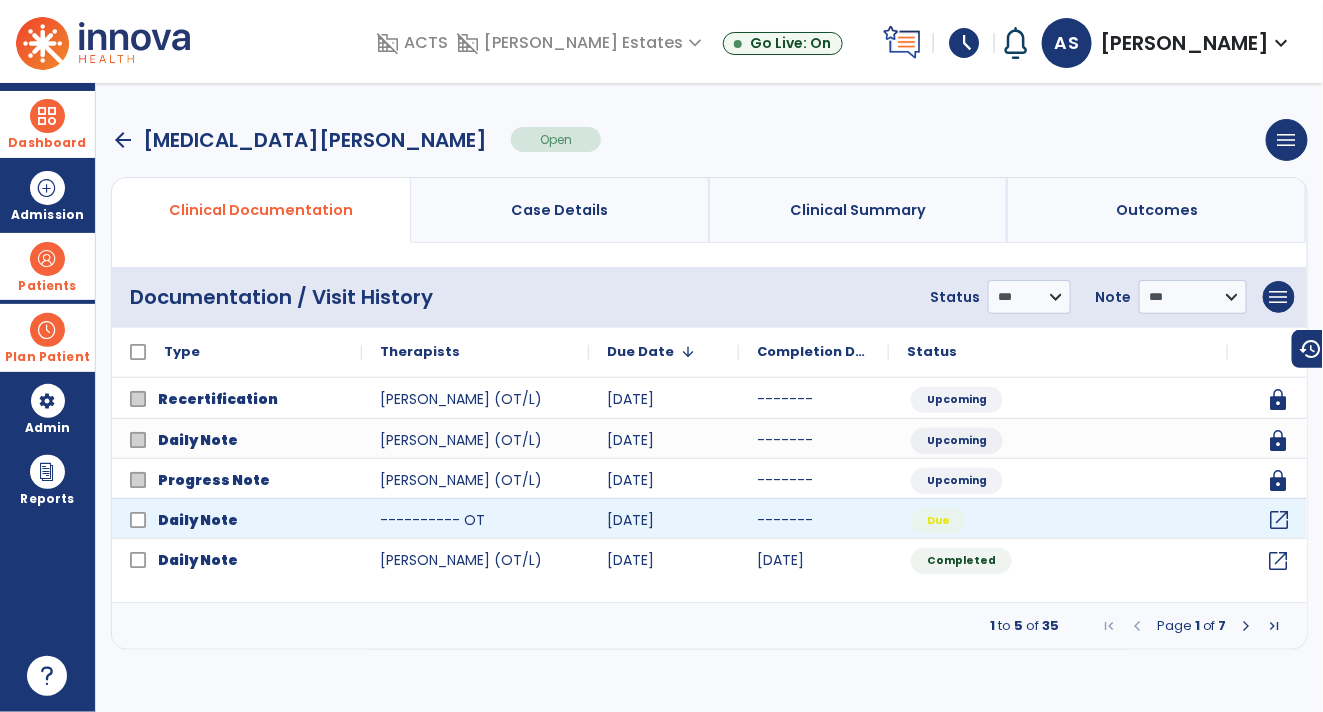 click on "open_in_new" 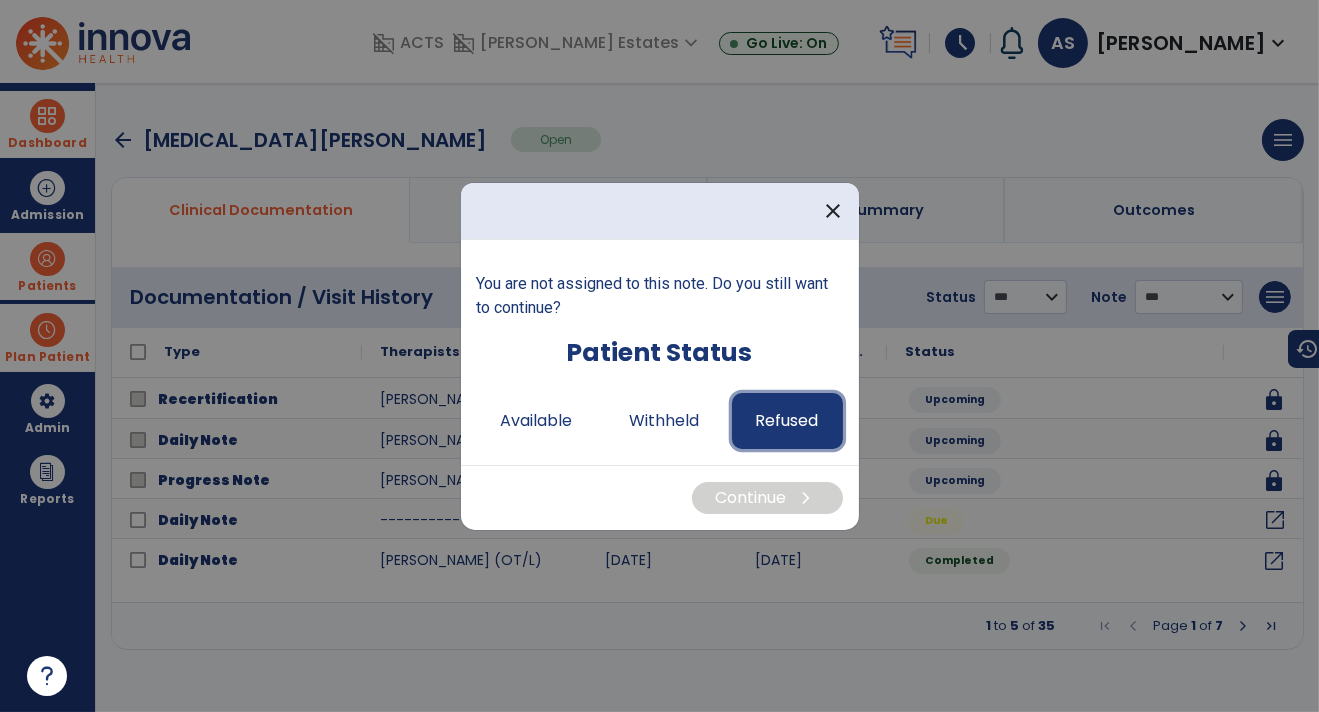 click on "Refused" at bounding box center [787, 421] 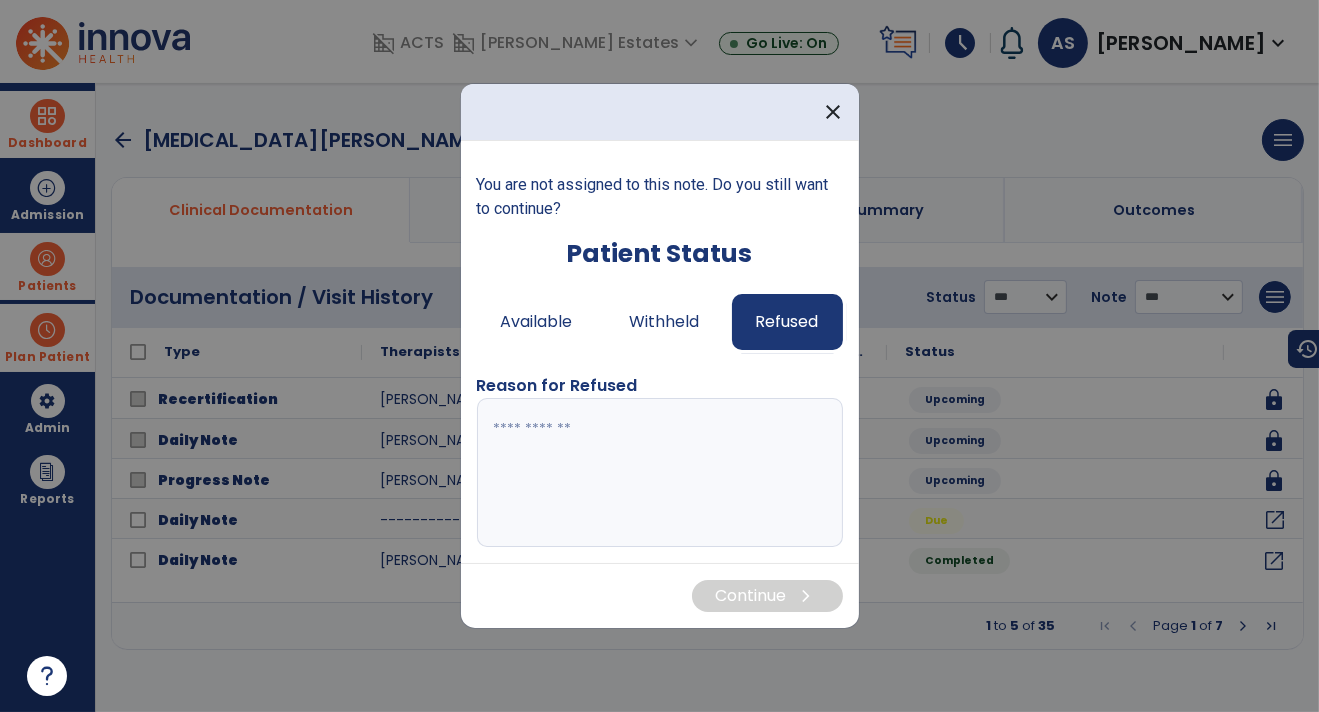 click at bounding box center (660, 473) 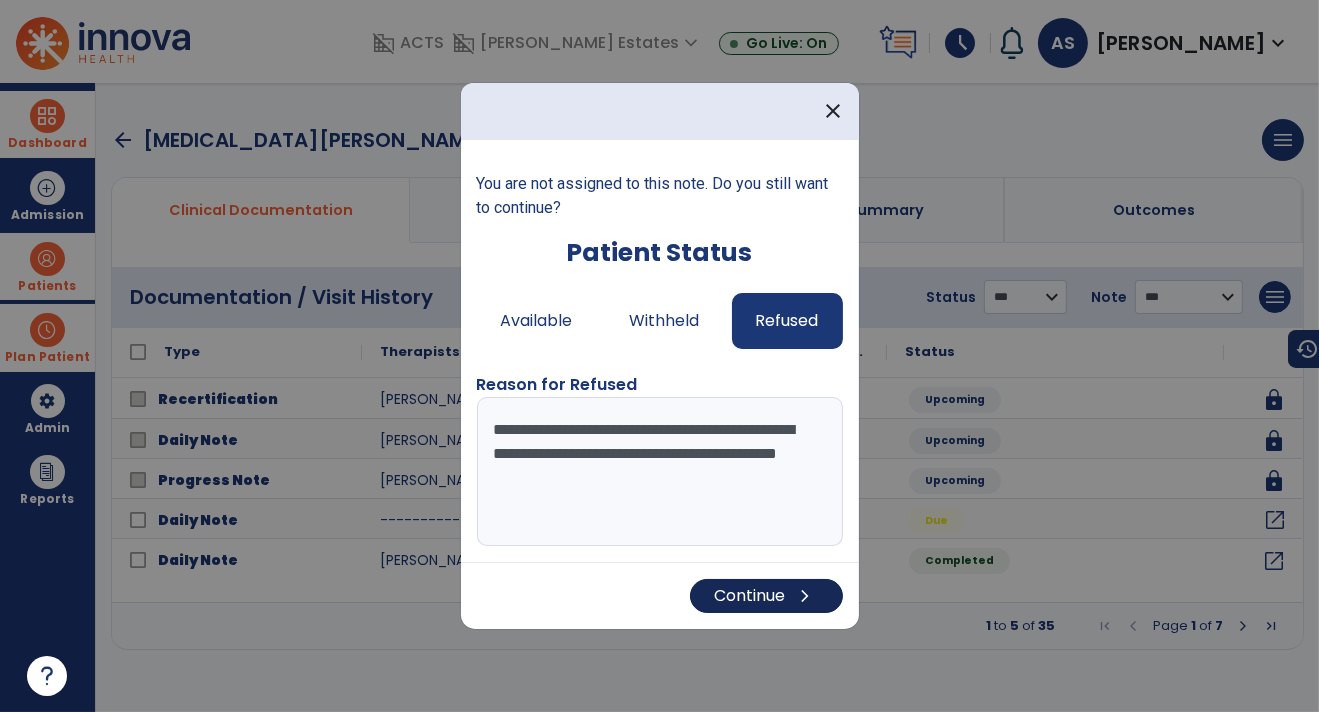 type on "**********" 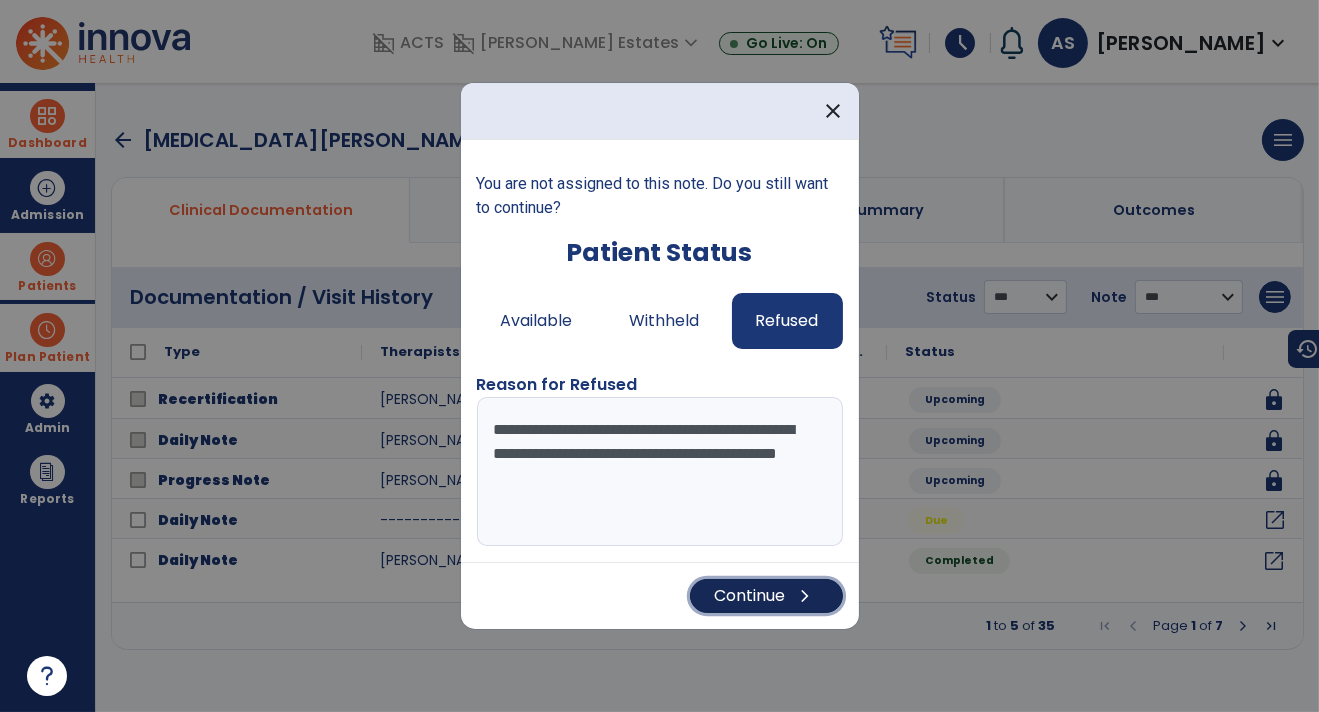 click on "Continue   chevron_right" at bounding box center [766, 596] 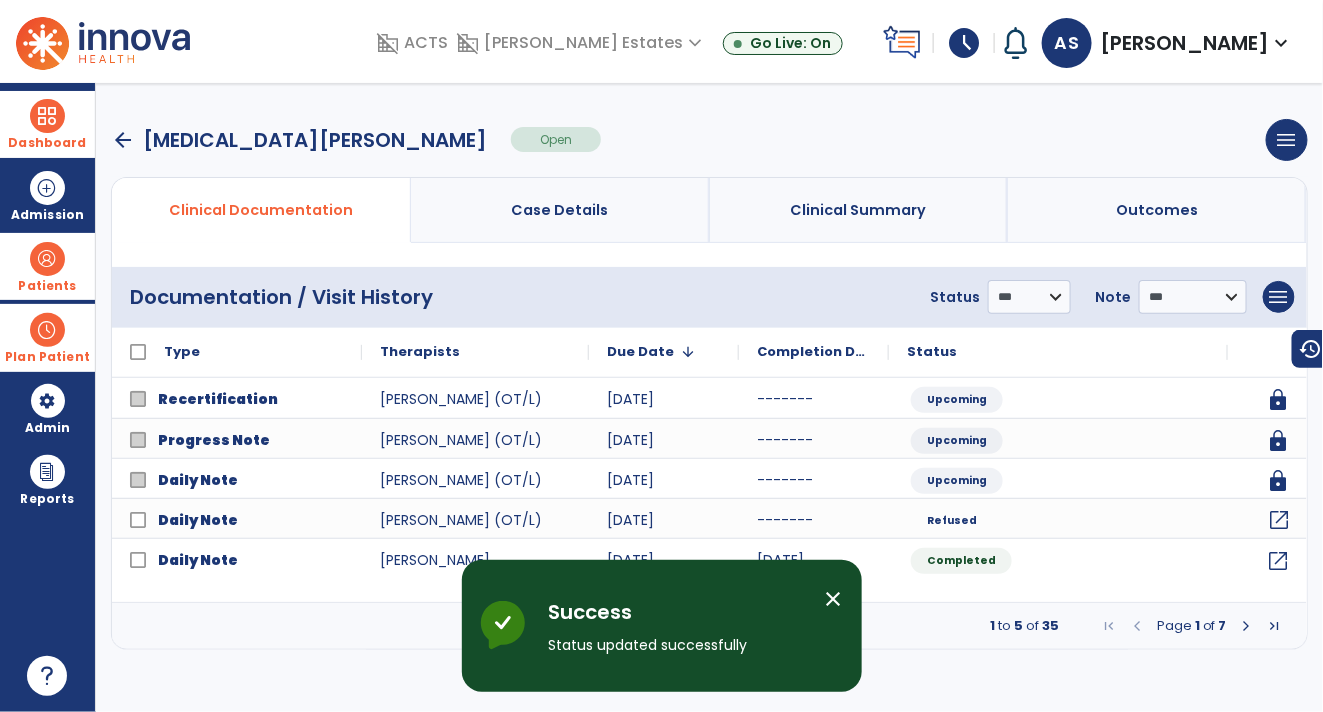 click on "Dashboard" at bounding box center (47, 124) 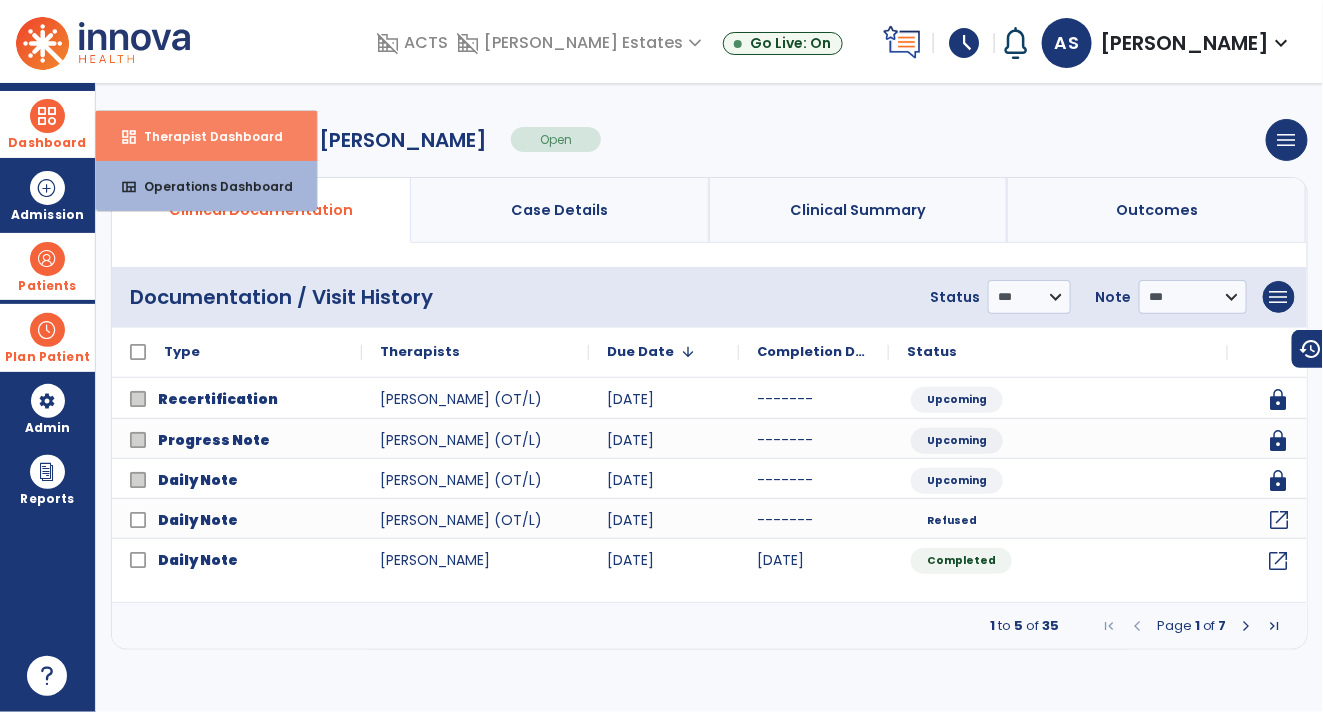 click on "Therapist Dashboard" at bounding box center [205, 136] 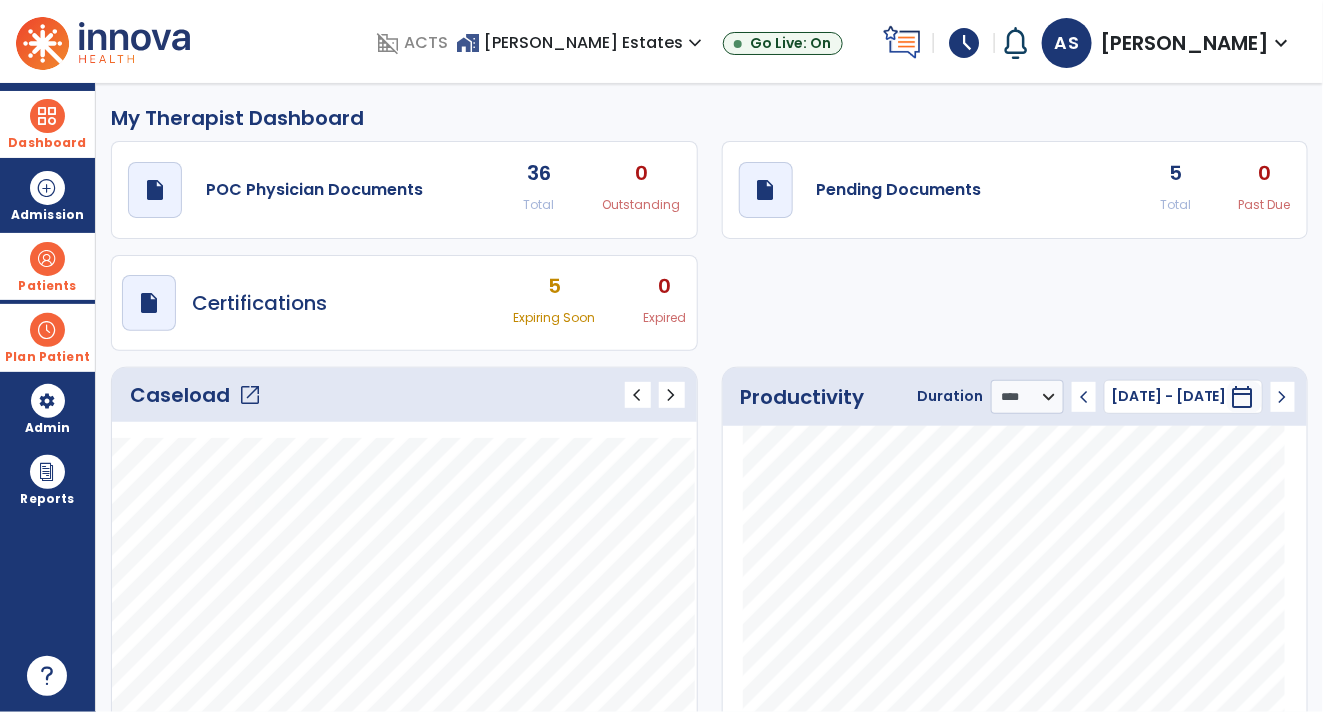 click on "Plan Patient" at bounding box center (47, 286) 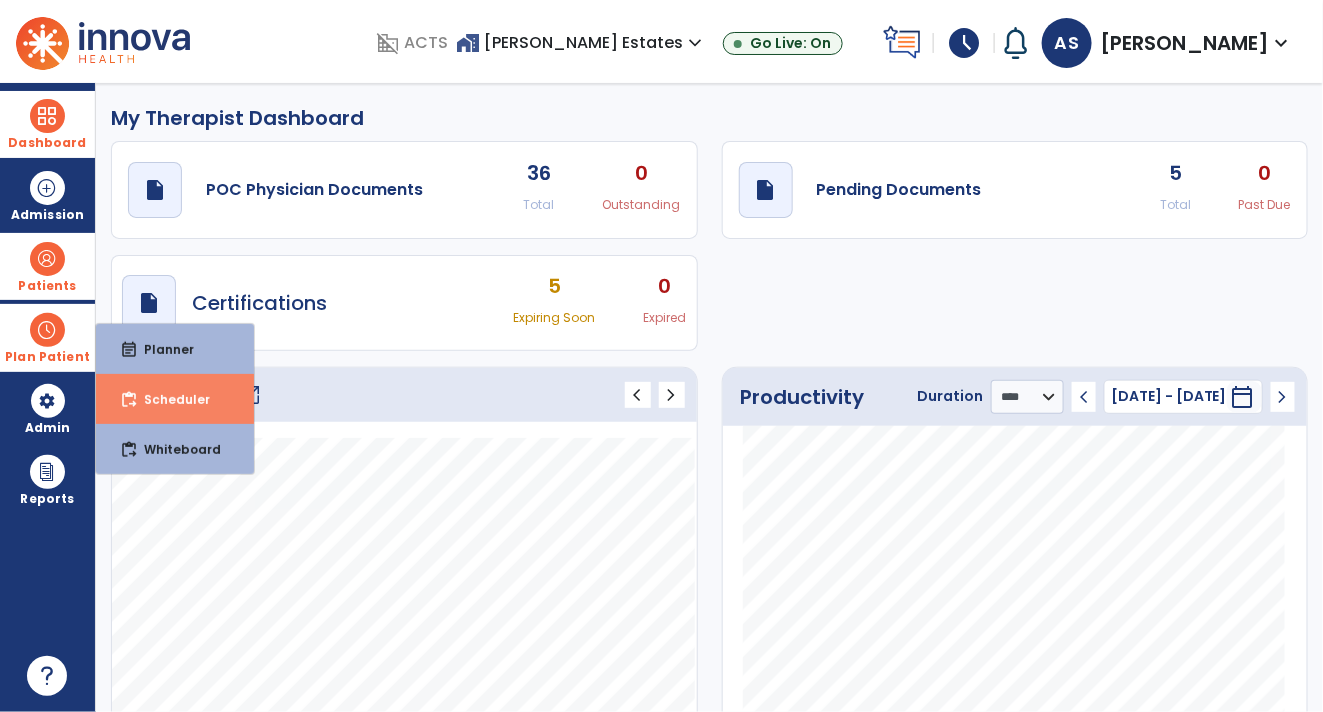 click on "content_paste_go  Scheduler" at bounding box center [175, 399] 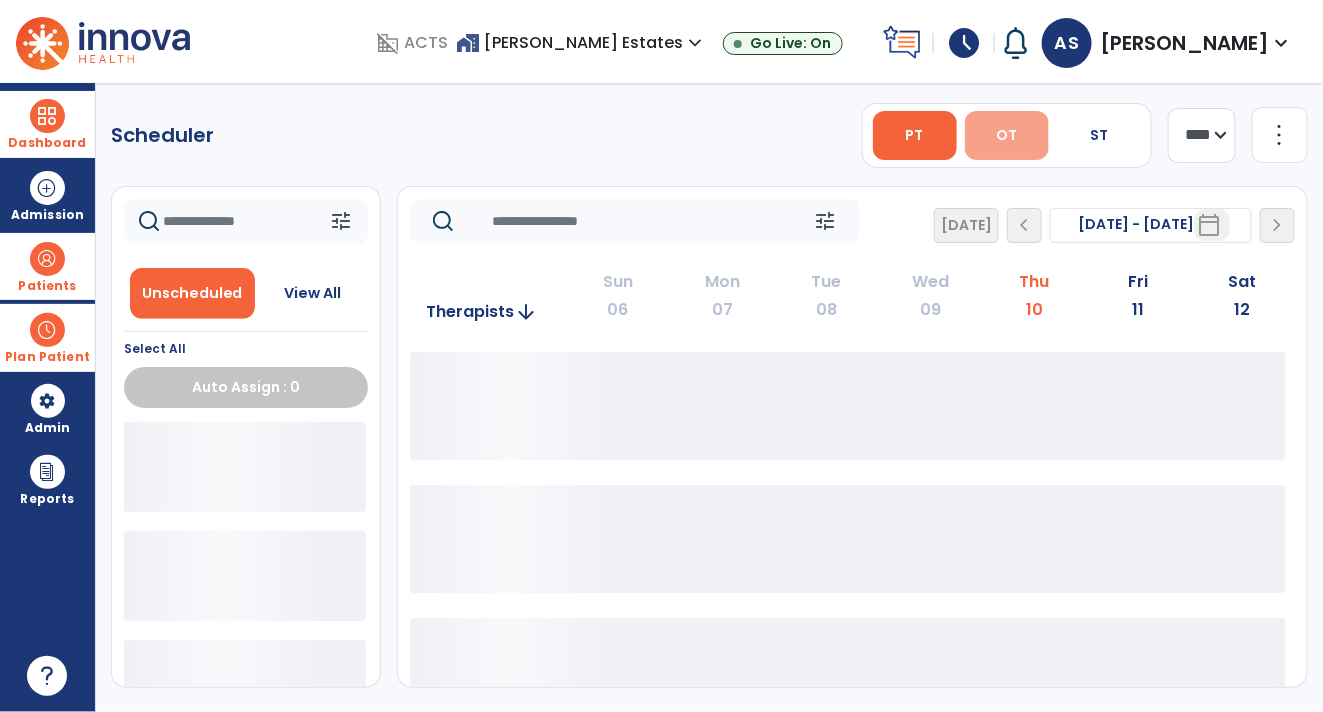 click on "OT" at bounding box center [1006, 135] 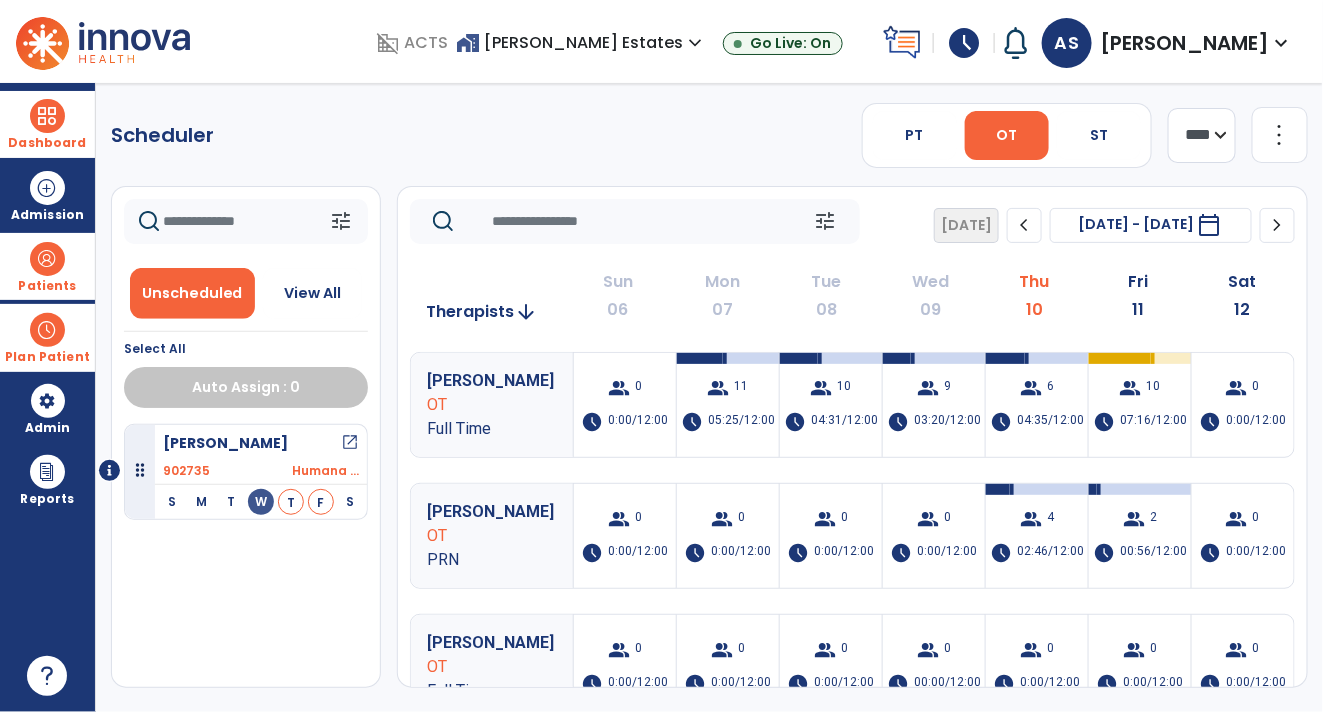 click on "open_in_new" at bounding box center (350, 443) 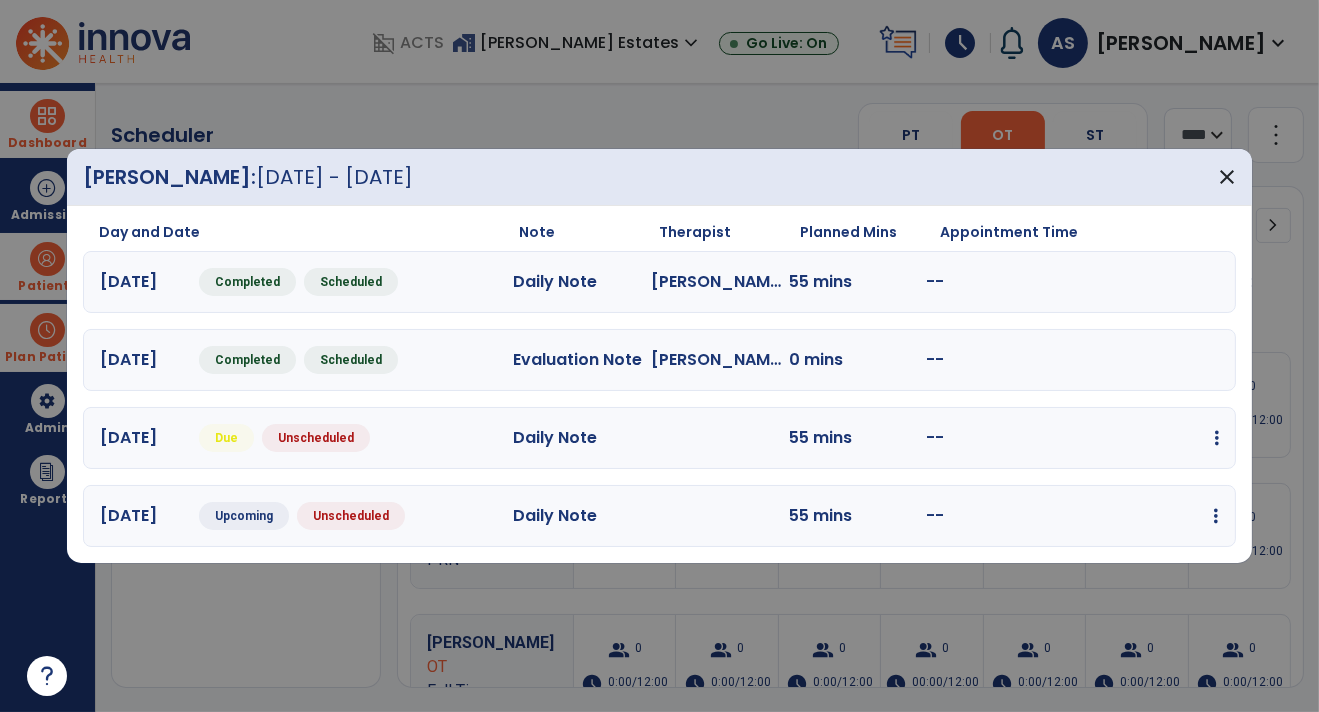 click at bounding box center [1217, 438] 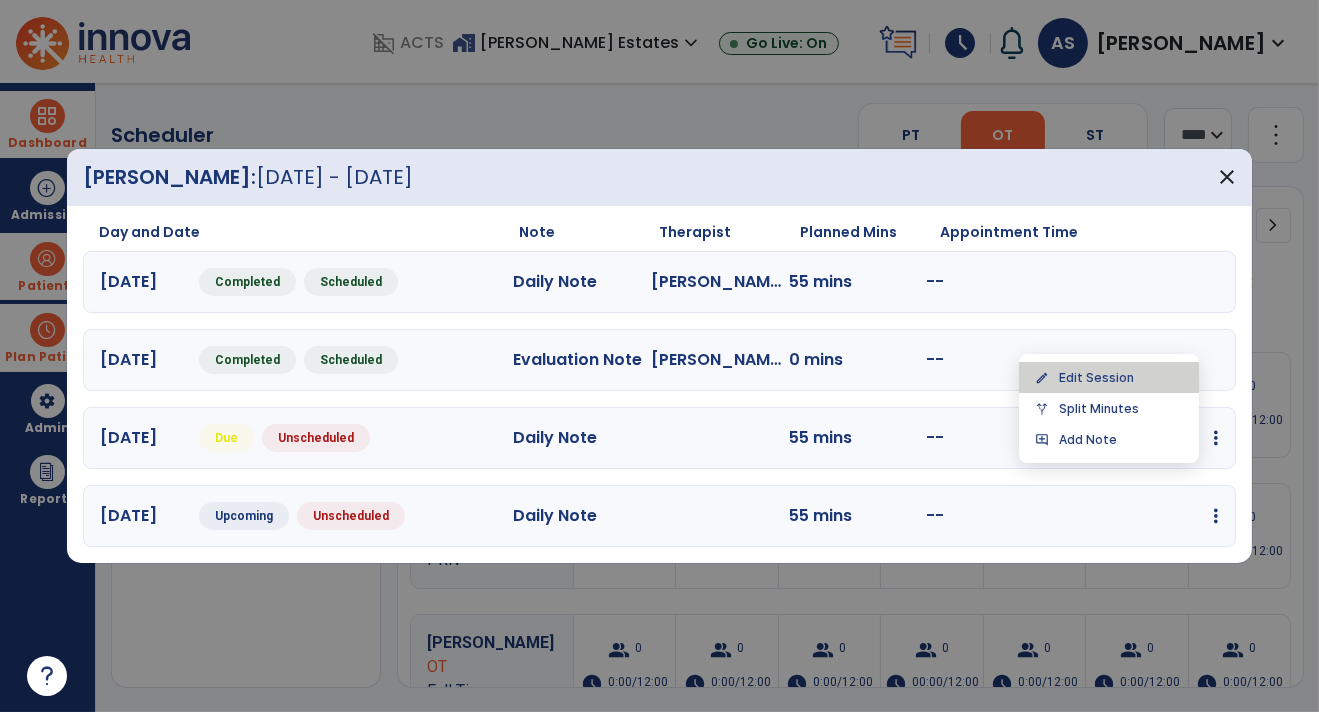 click on "edit   Edit Session" at bounding box center (1109, 377) 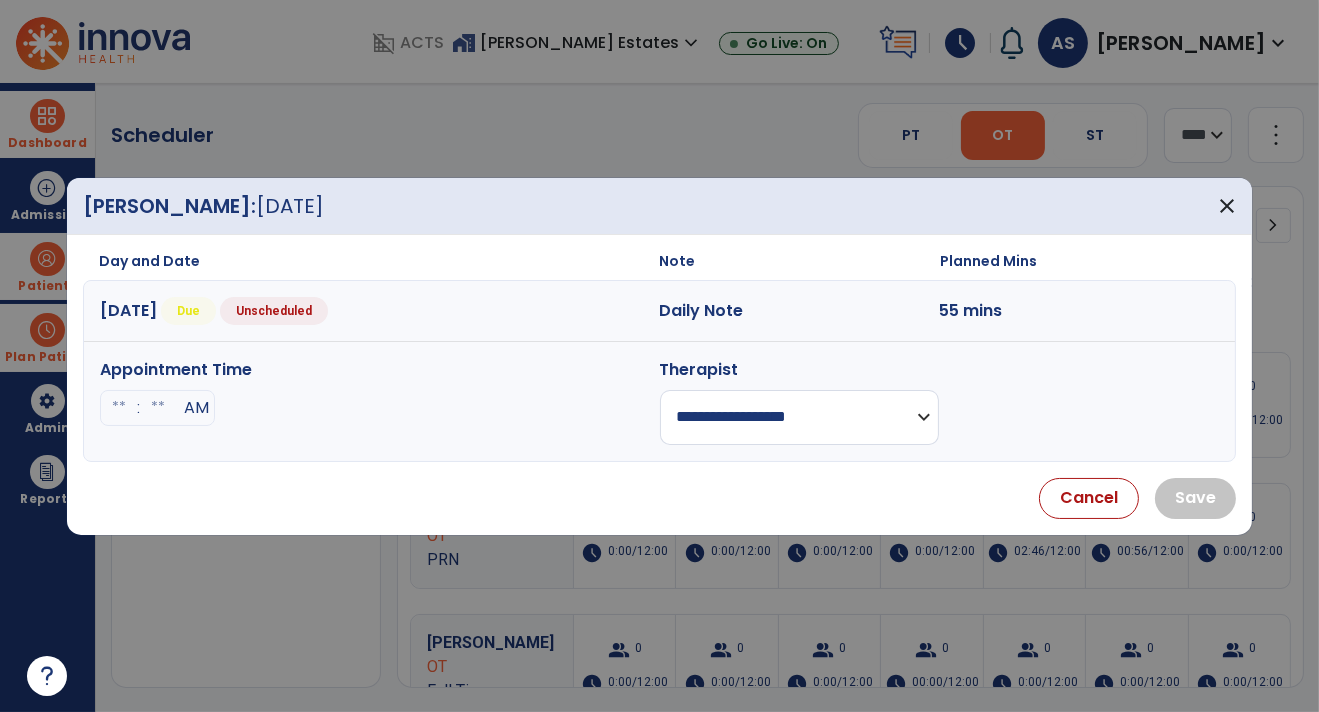 click on "**********" at bounding box center (800, 417) 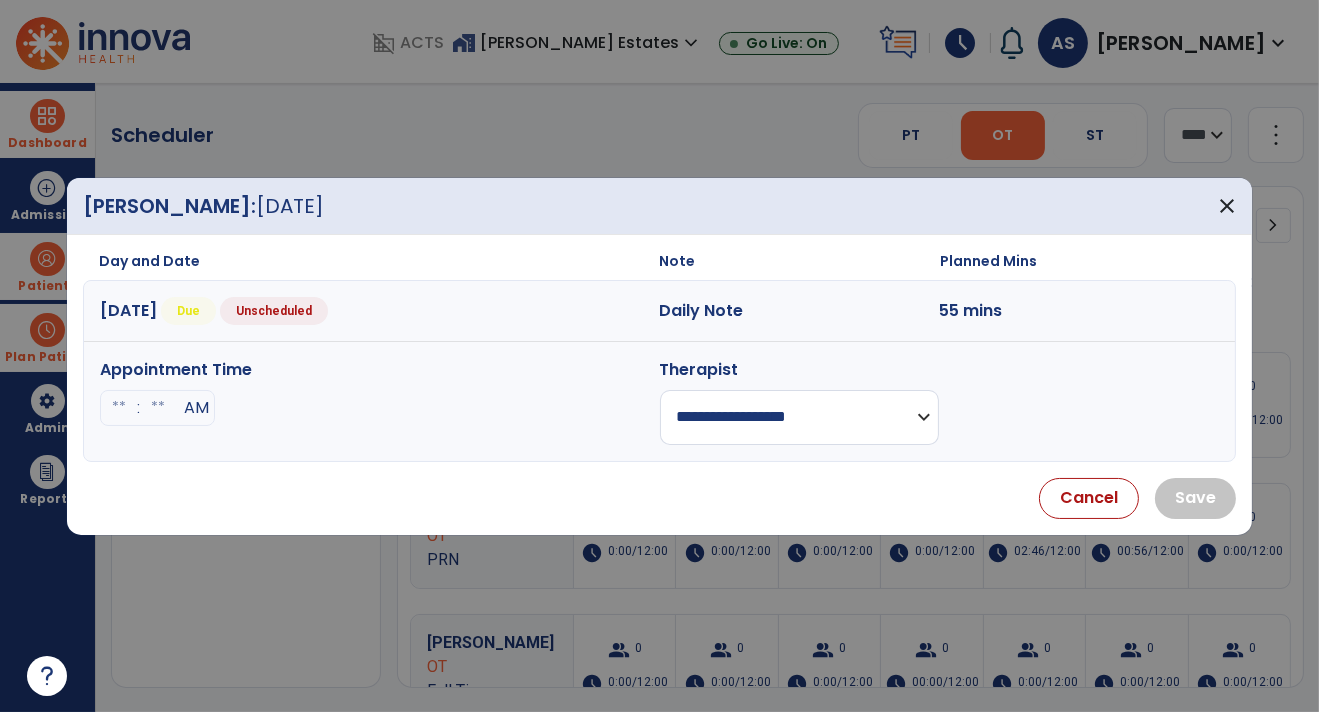 select on "**********" 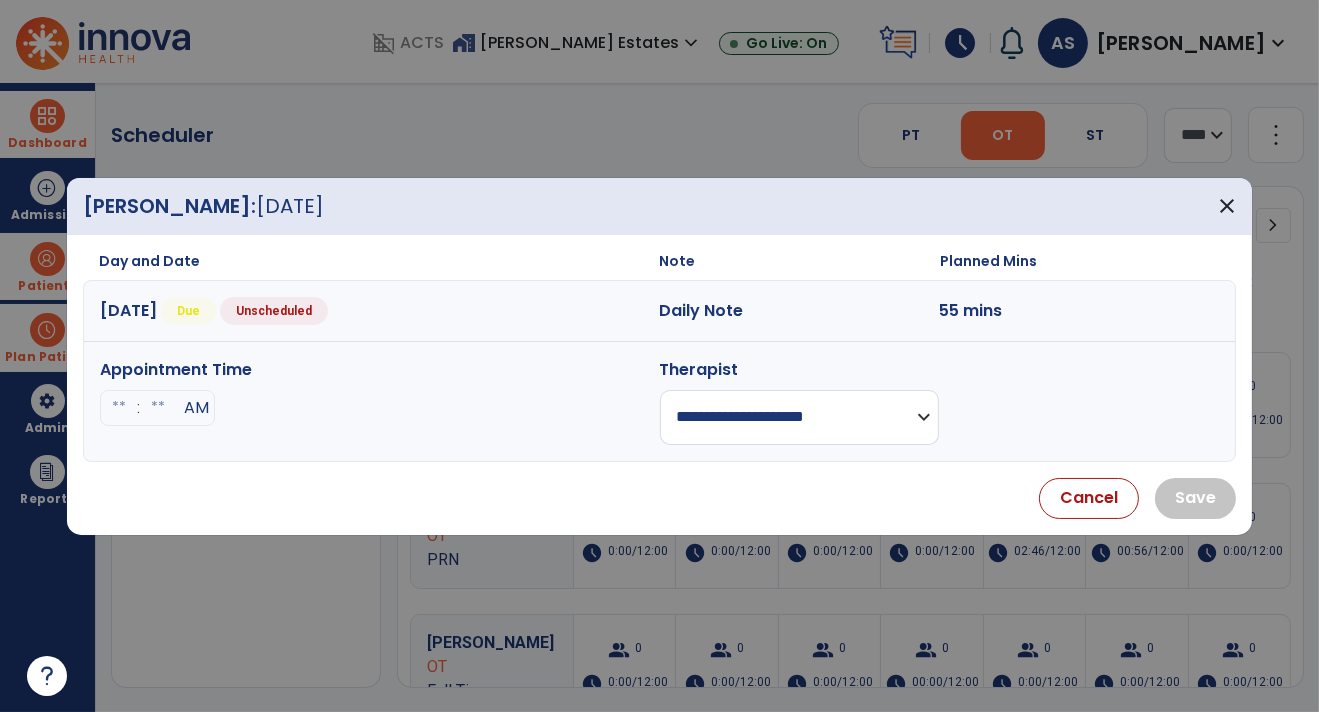click on "**********" at bounding box center (800, 417) 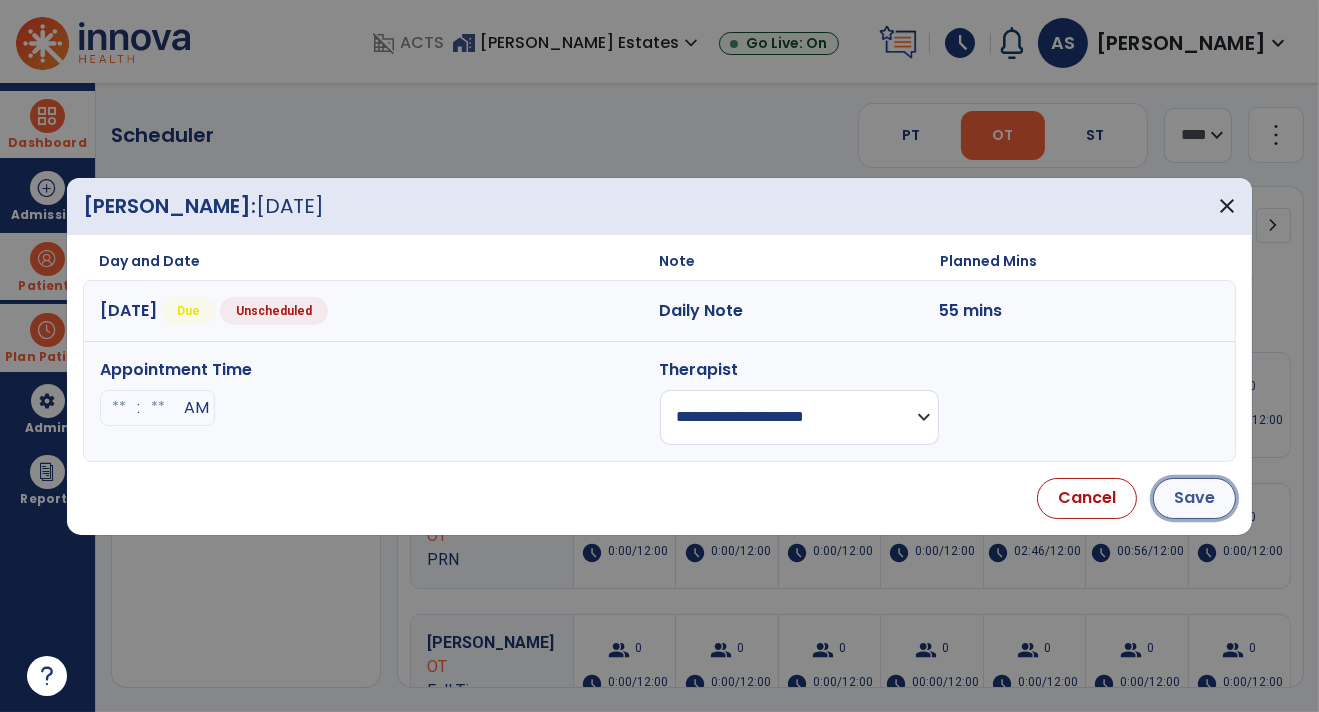 click on "Save" at bounding box center (1194, 498) 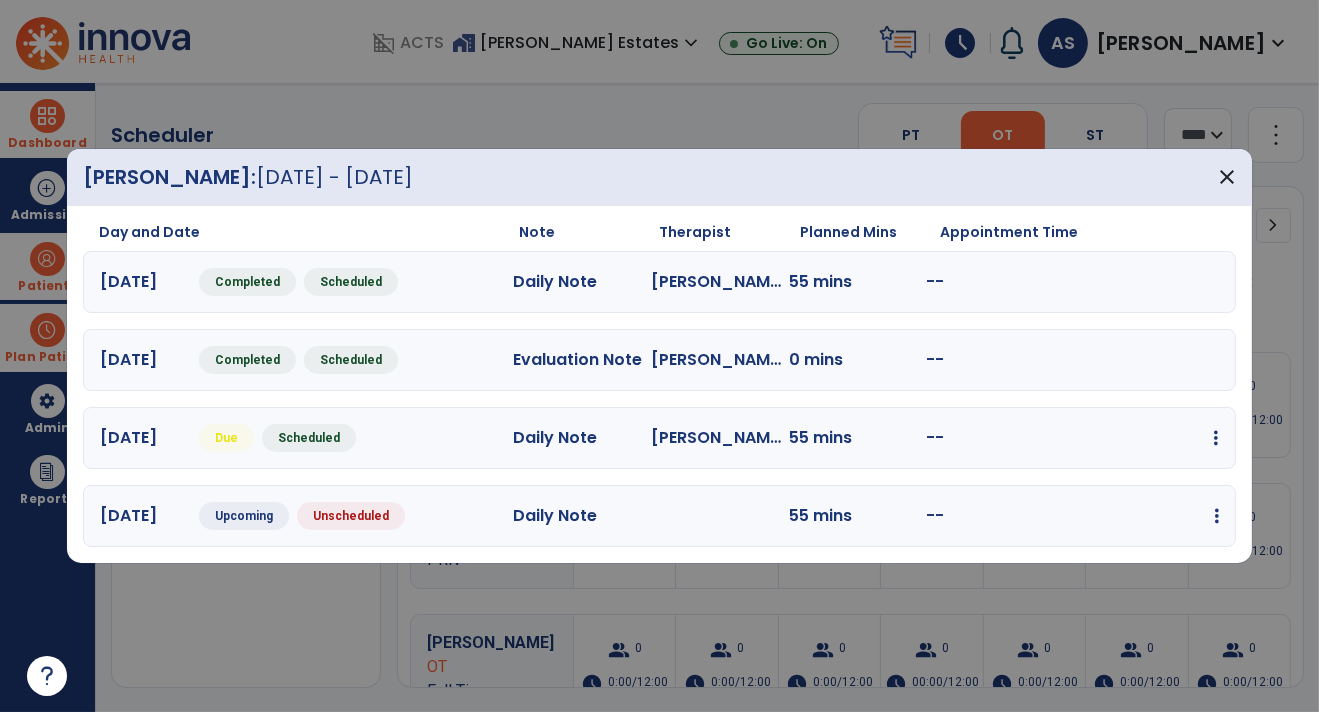 click at bounding box center [1216, 438] 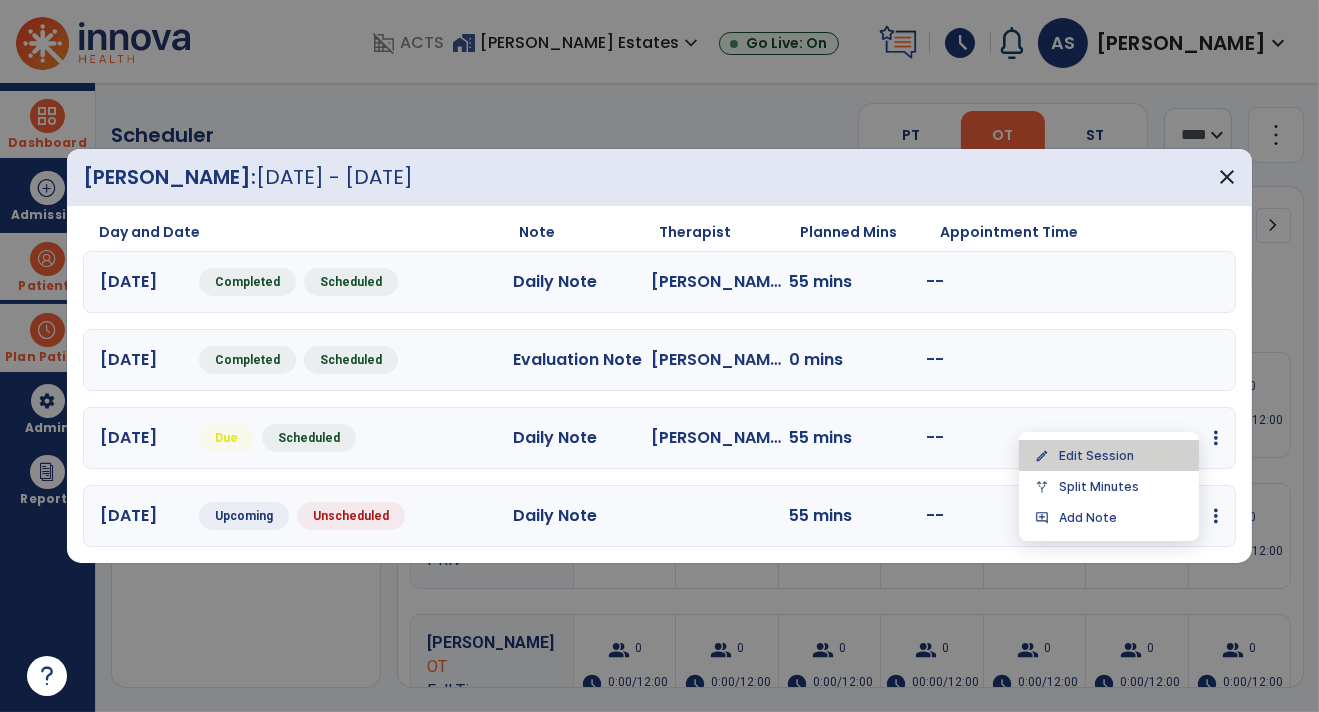 click on "edit   Edit Session" at bounding box center [1109, 455] 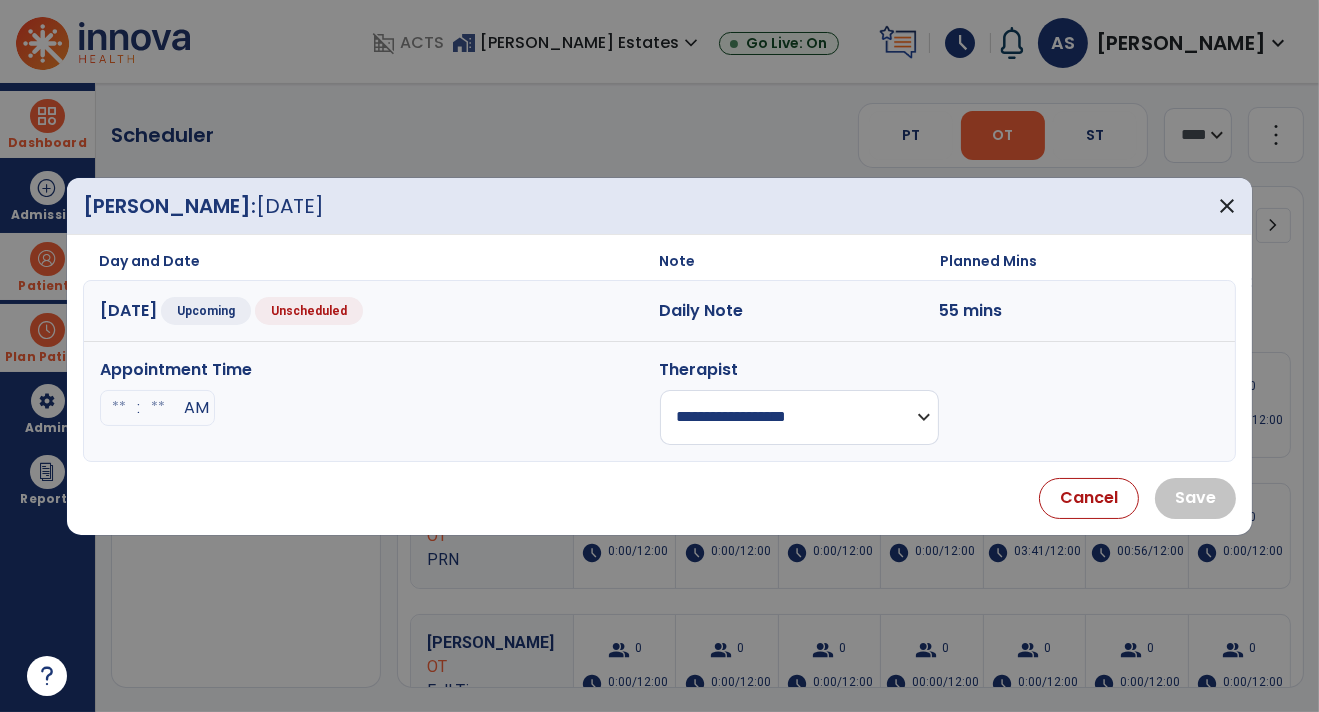 click on "**********" at bounding box center [800, 417] 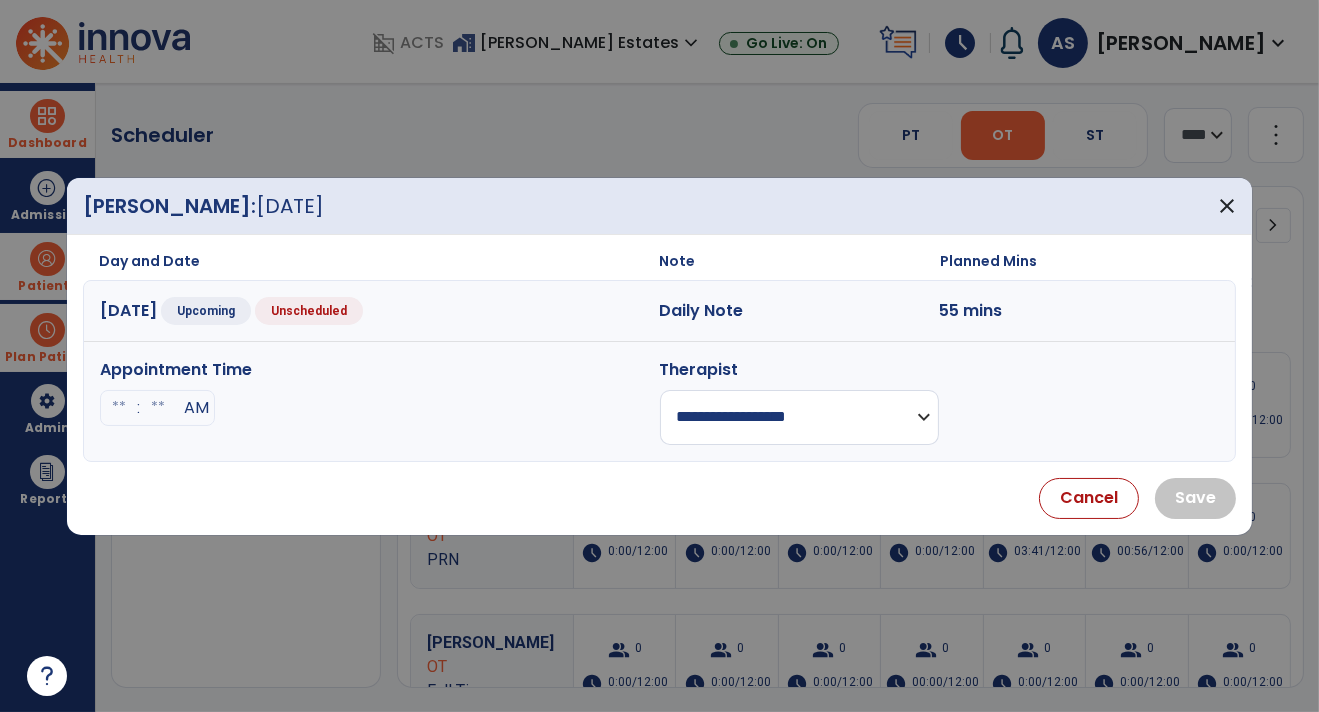 select on "**********" 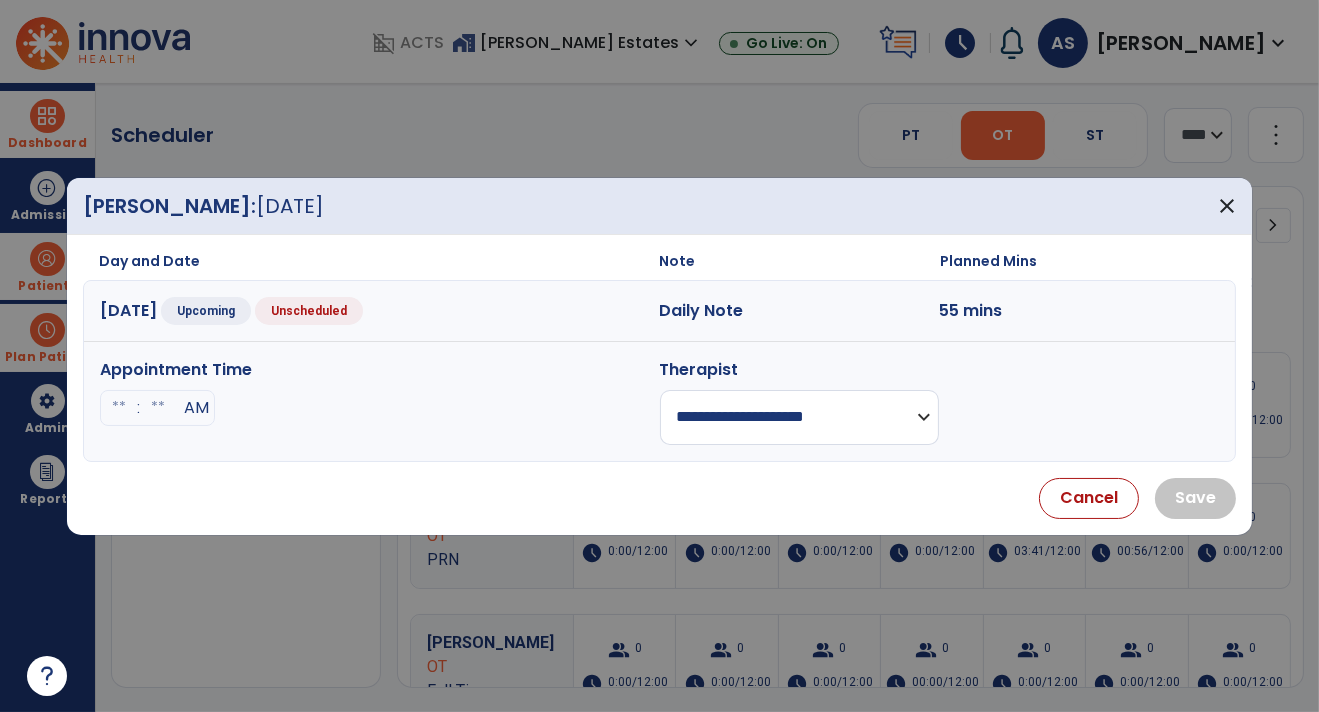 click on "**********" at bounding box center (800, 417) 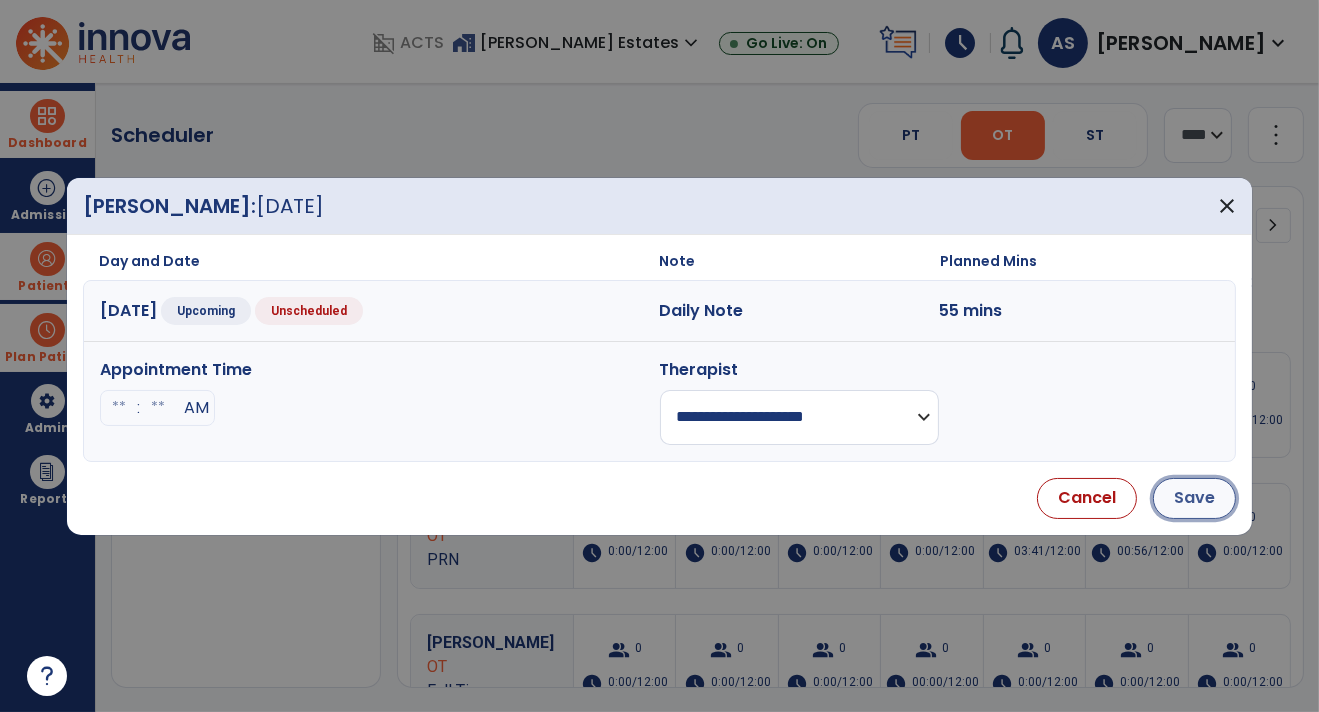 click on "Save" at bounding box center (1194, 498) 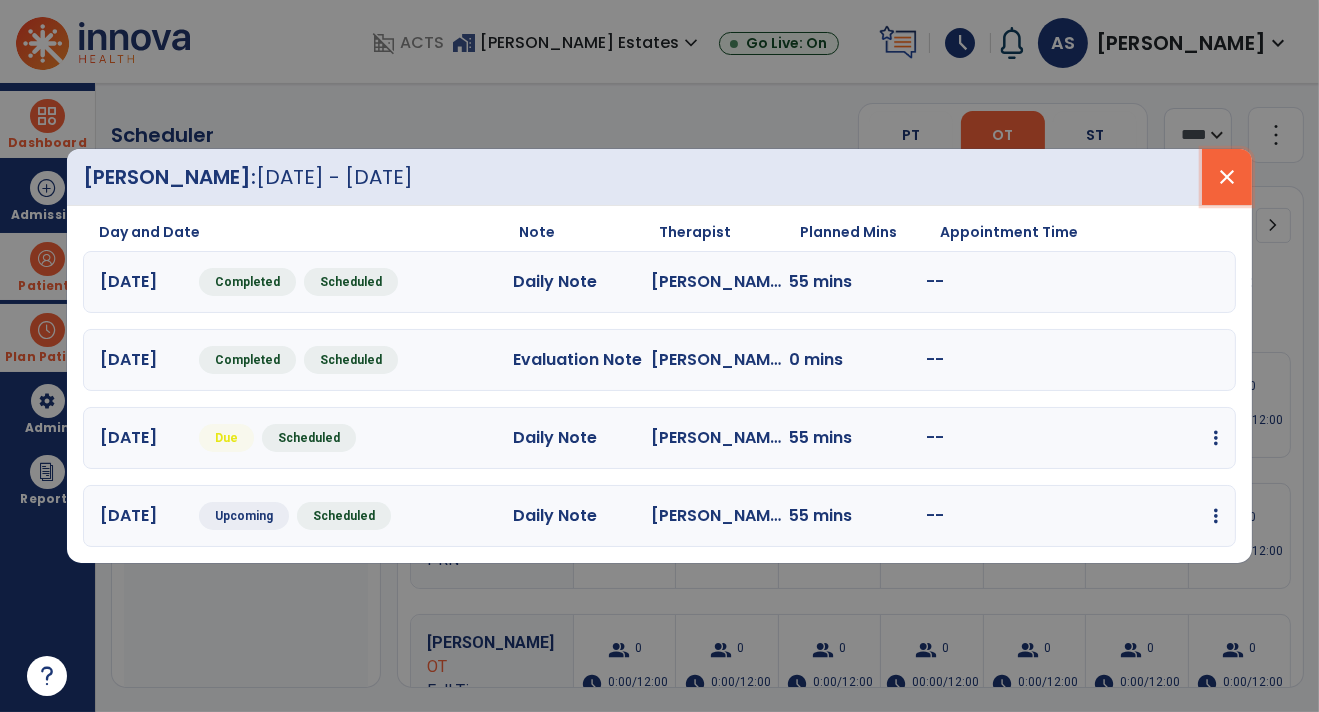 click on "close" at bounding box center [1227, 177] 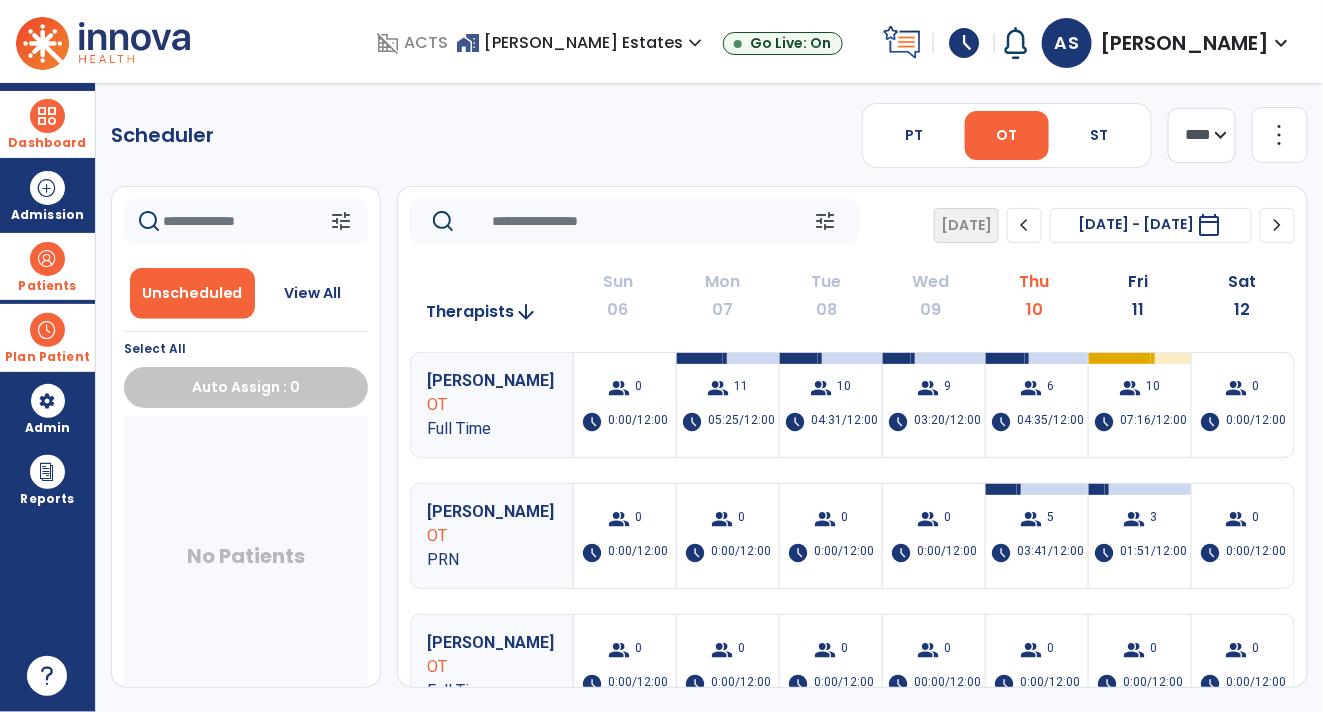 click on "Dashboard" at bounding box center (47, 124) 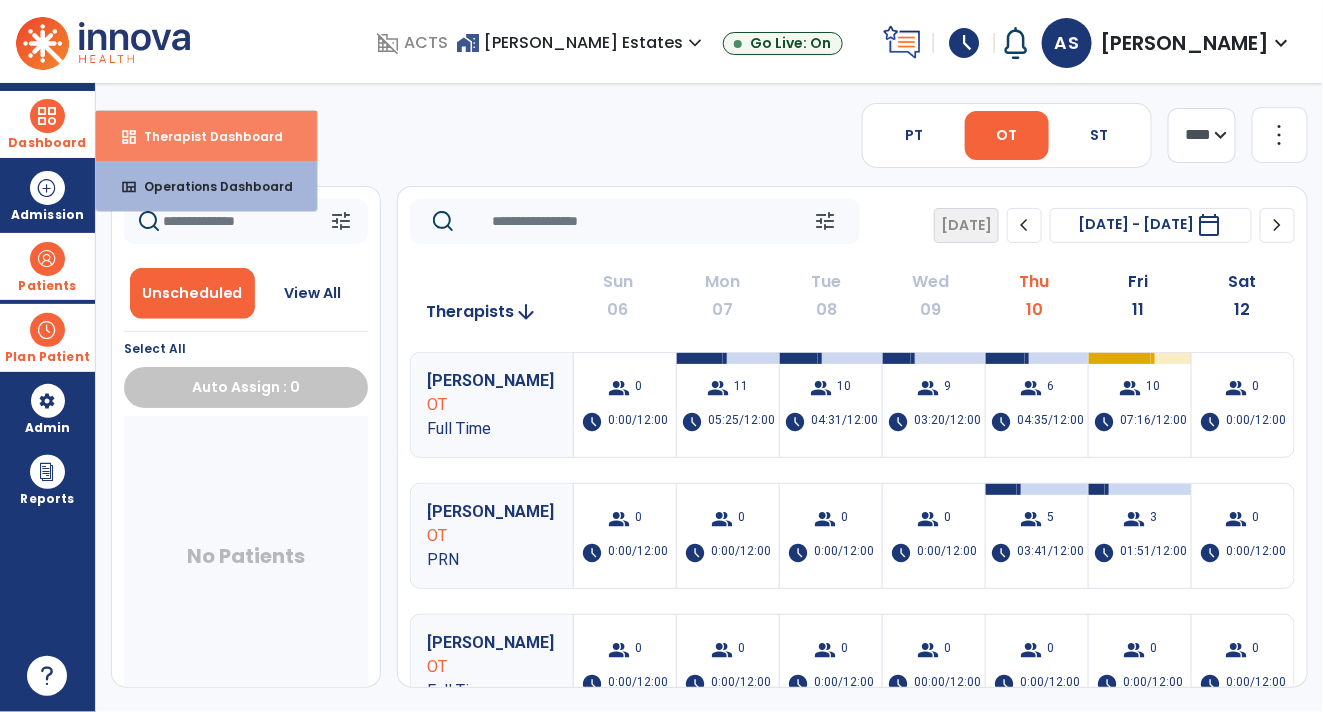 click on "Therapist Dashboard" at bounding box center (205, 136) 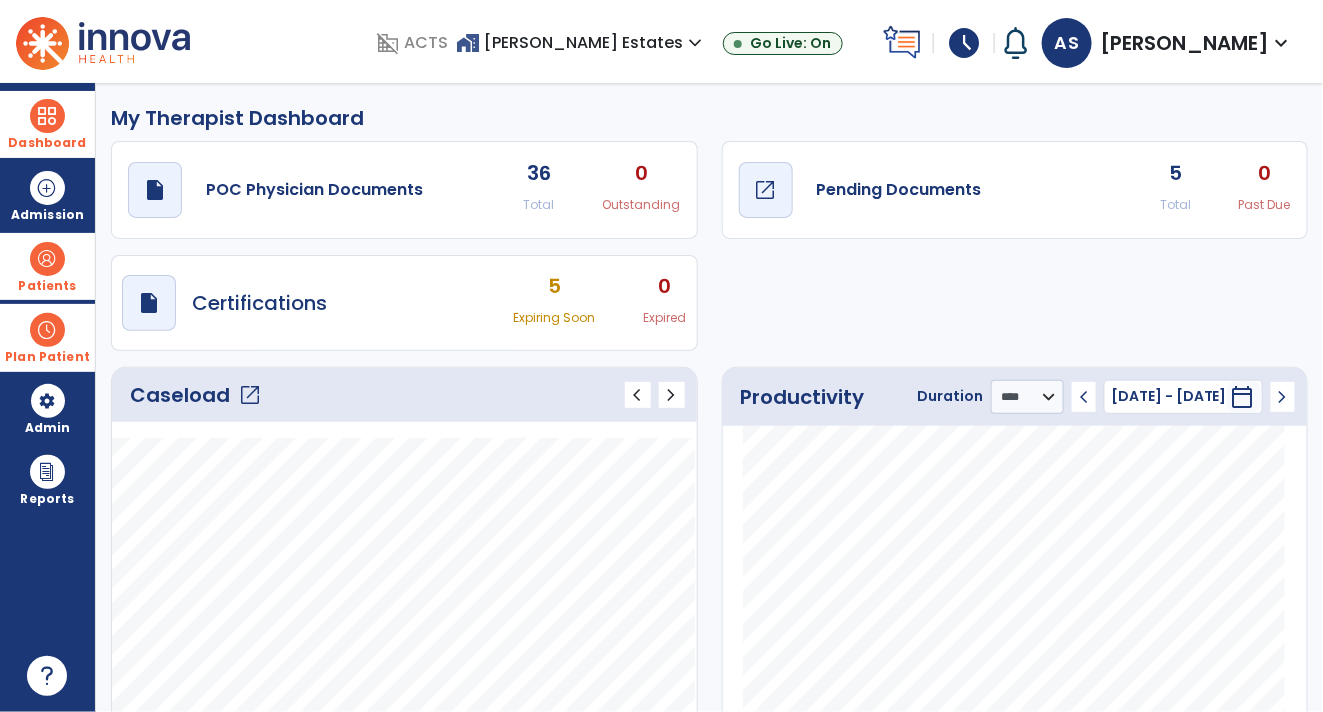 click on "Pending Documents" 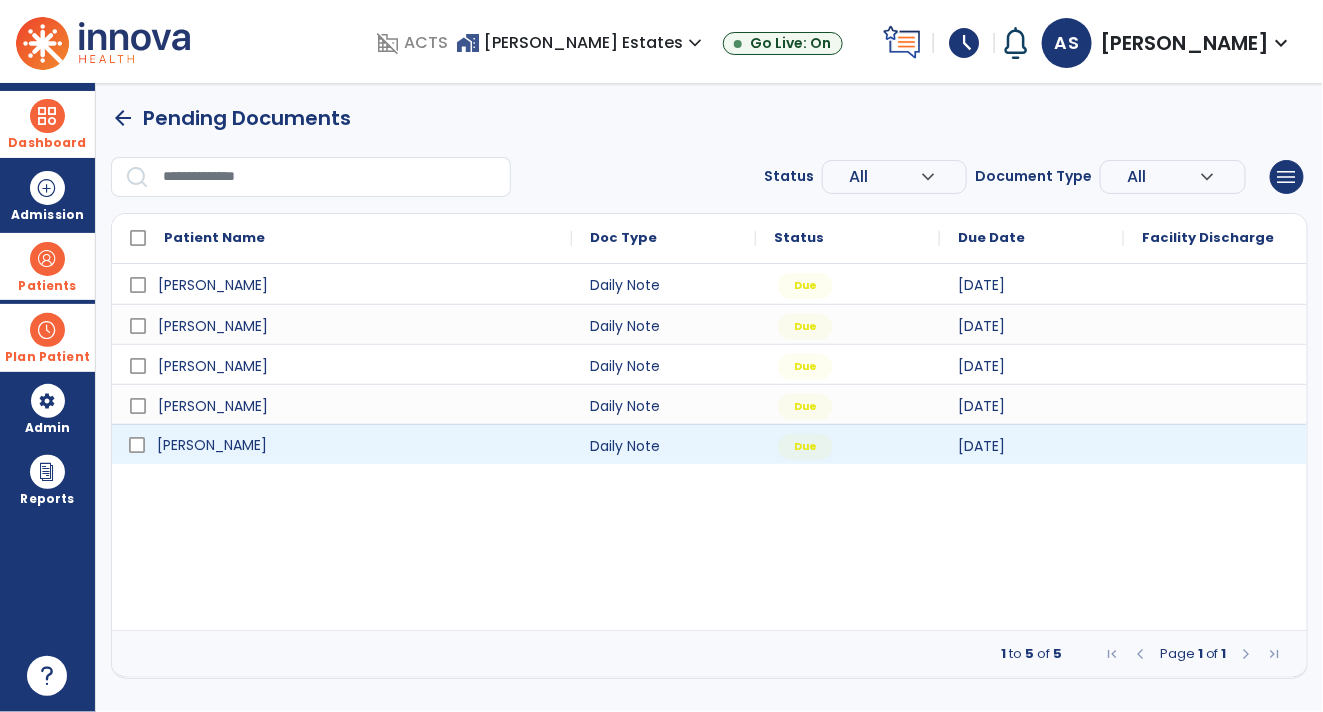 click on "[PERSON_NAME]" at bounding box center (342, 444) 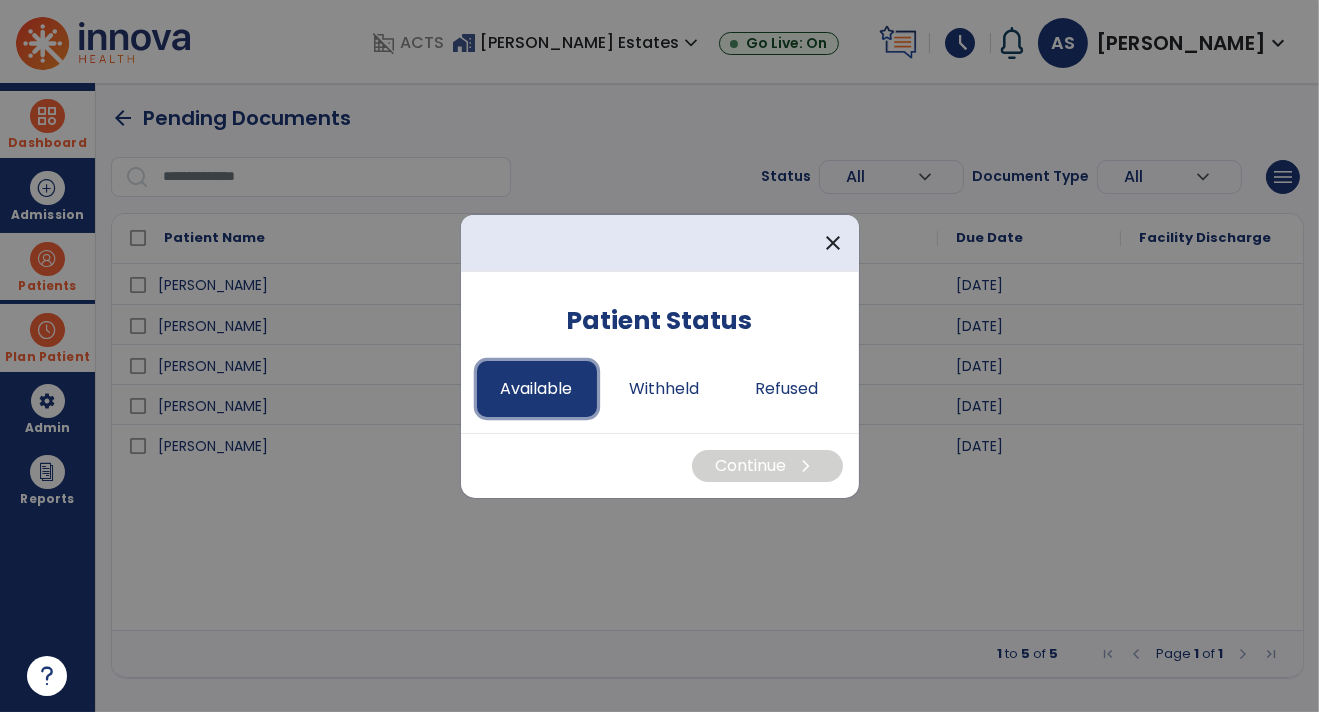 click on "Available" at bounding box center (537, 389) 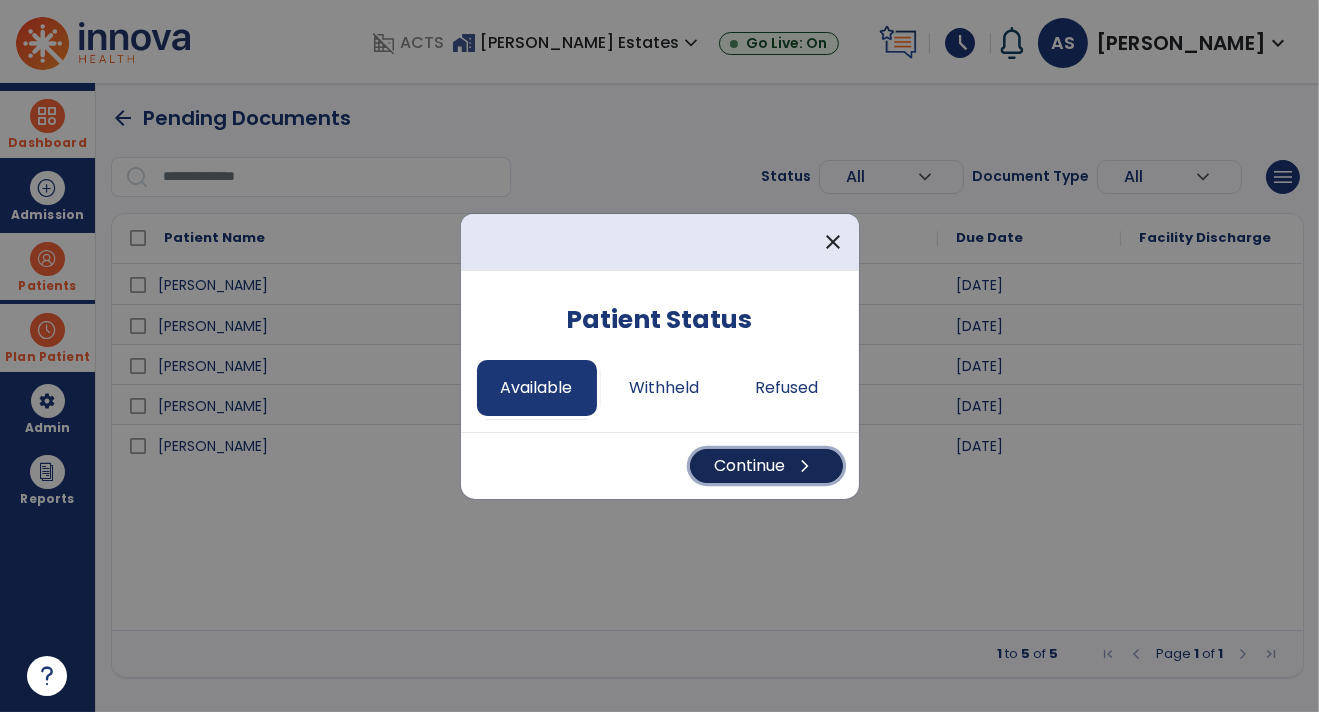 click on "Continue   chevron_right" at bounding box center (766, 466) 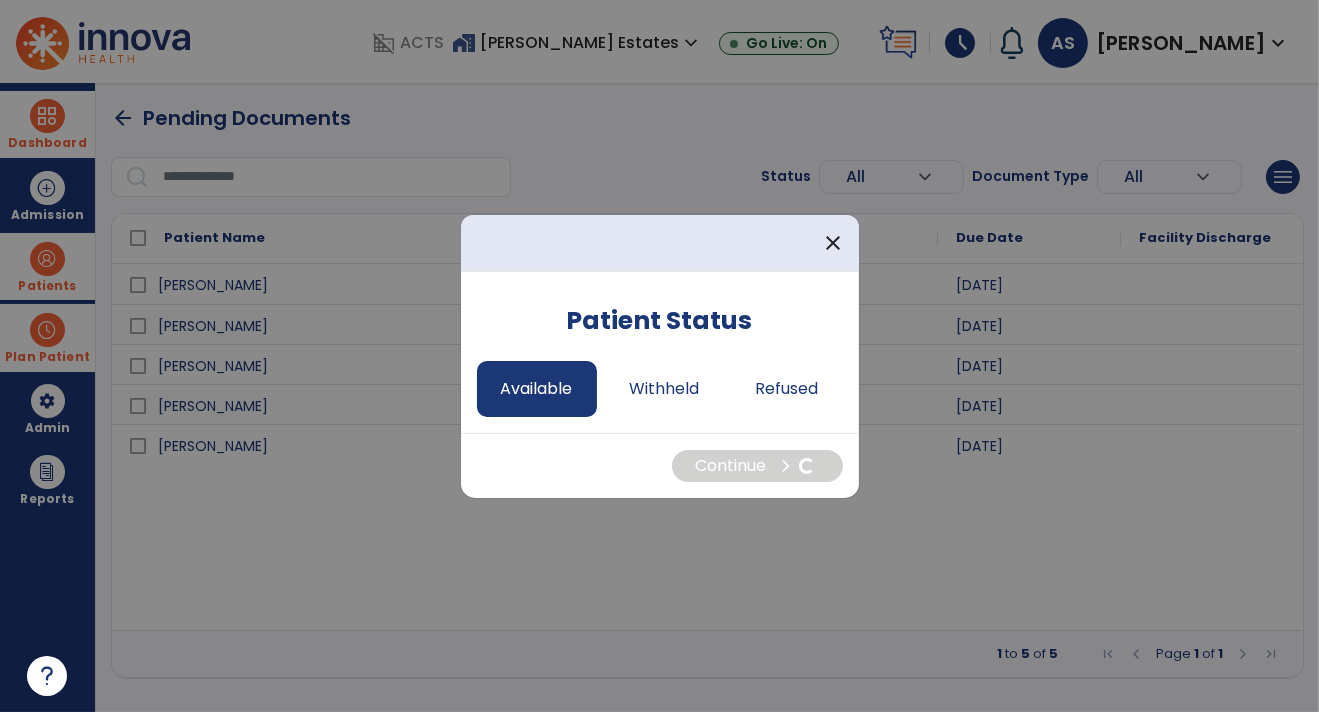select on "*" 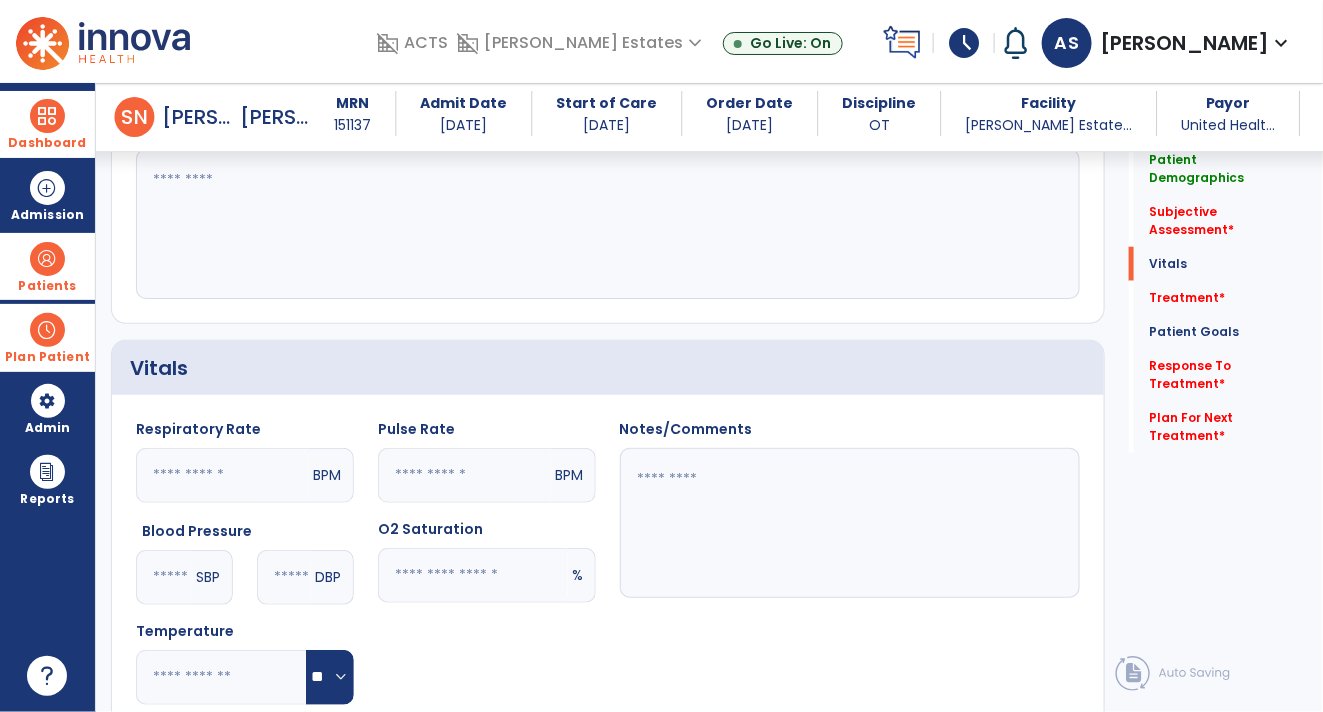 scroll, scrollTop: 598, scrollLeft: 0, axis: vertical 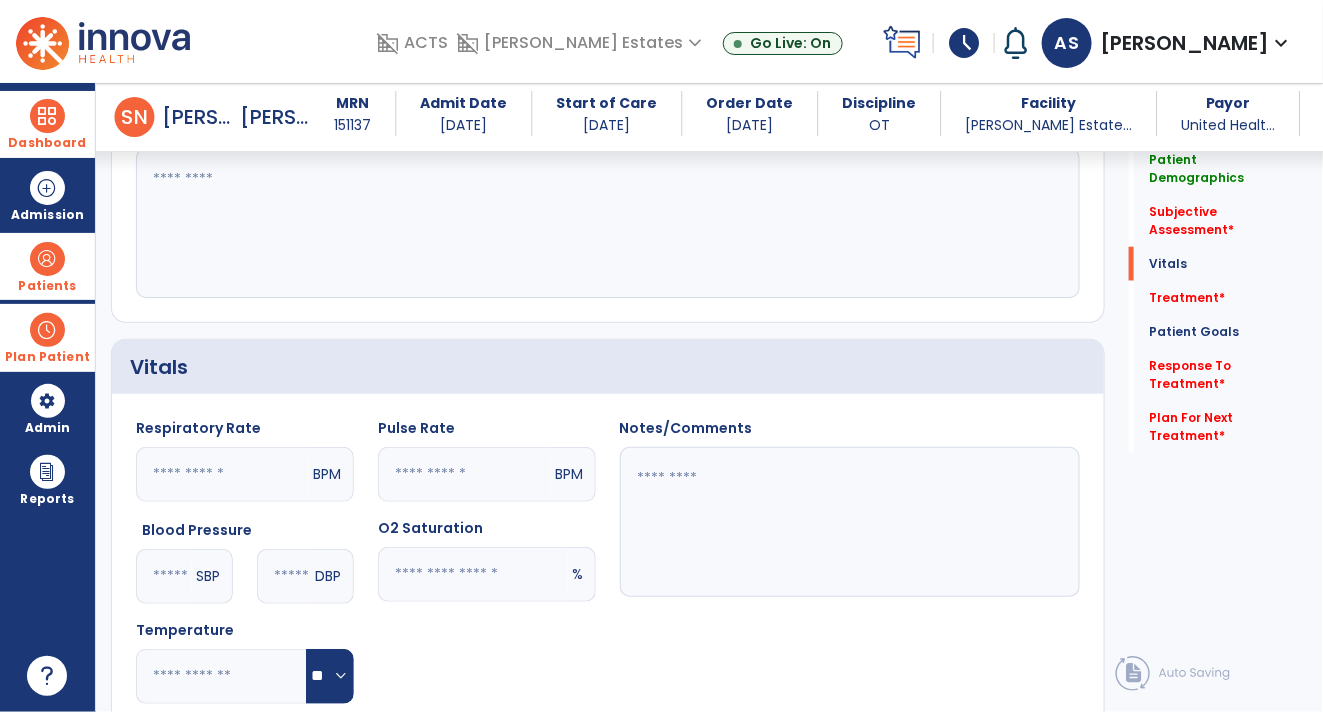 click 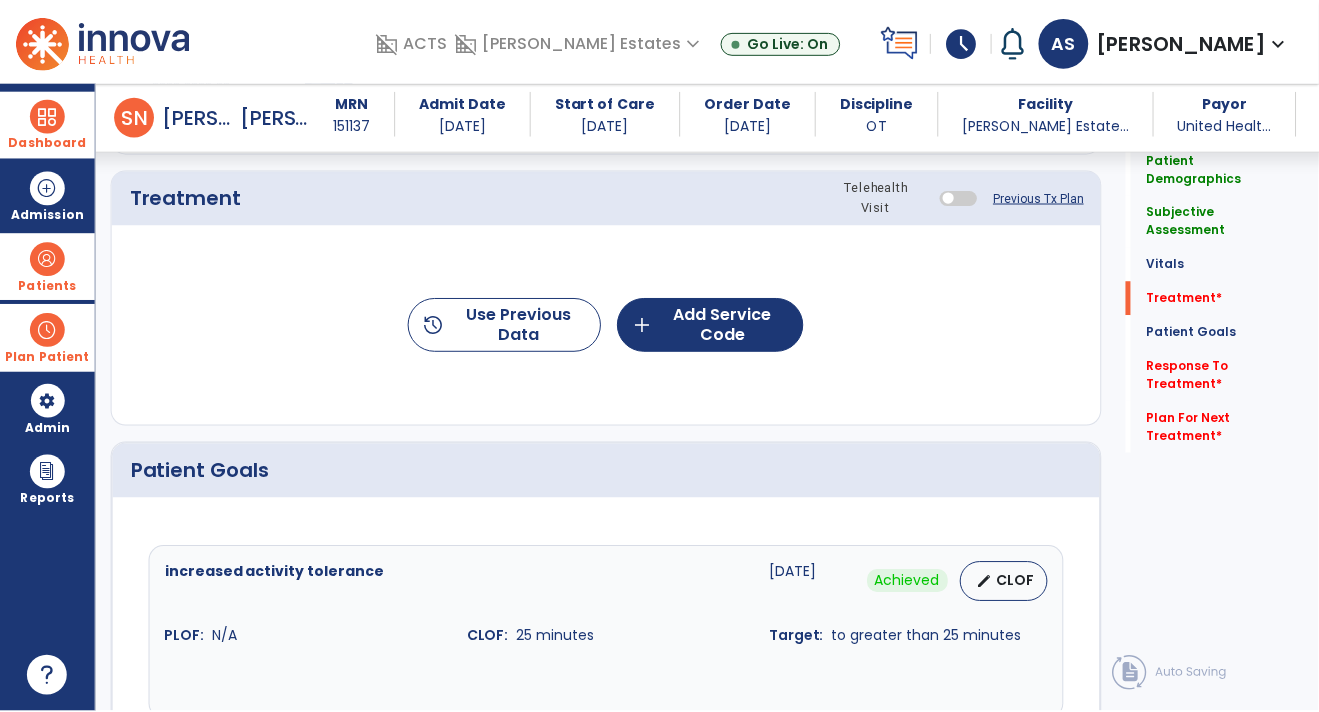 scroll, scrollTop: 1161, scrollLeft: 0, axis: vertical 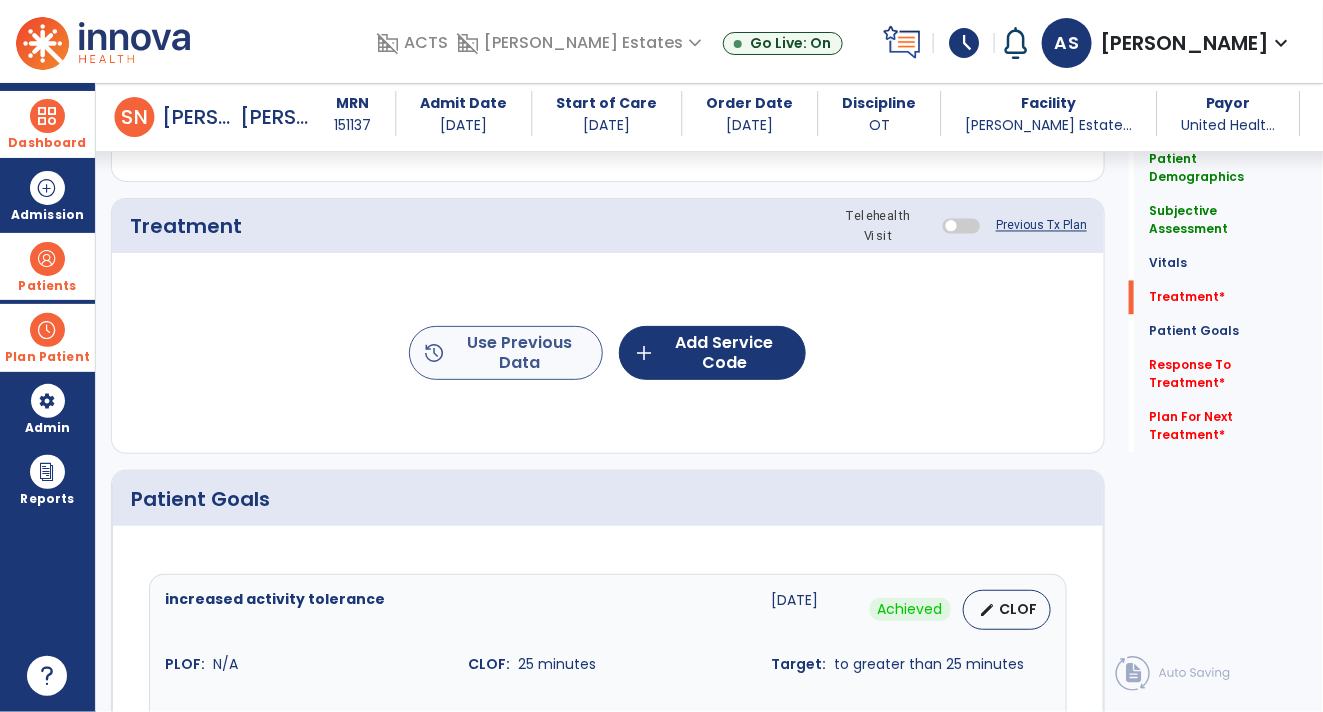 type on "**********" 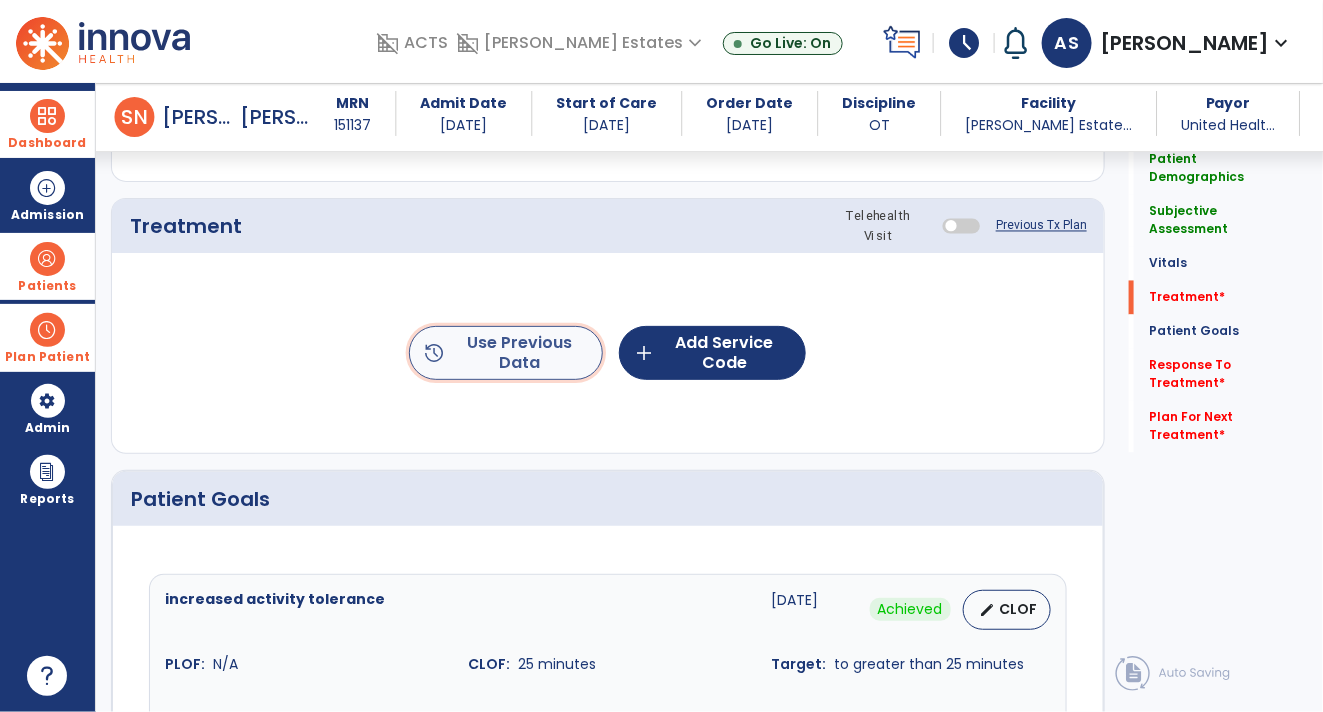 click on "history  Use Previous Data" 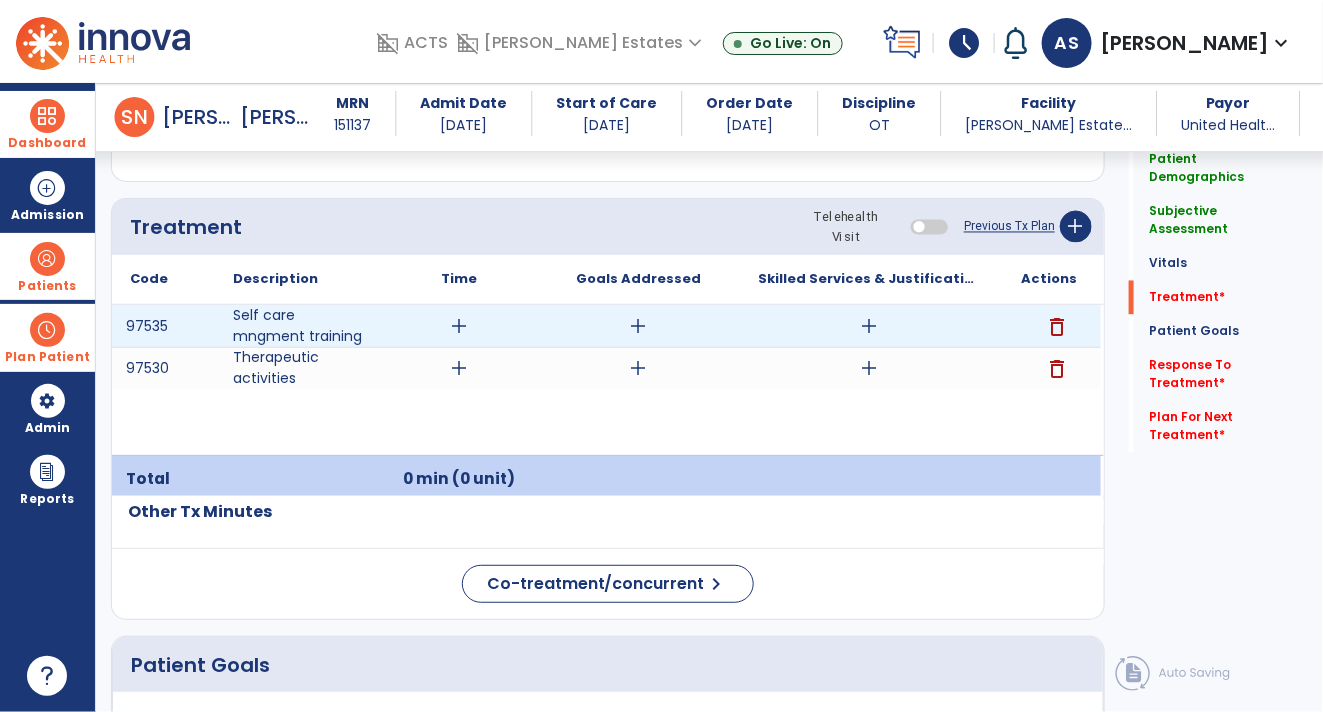 click on "add" at bounding box center [869, 326] 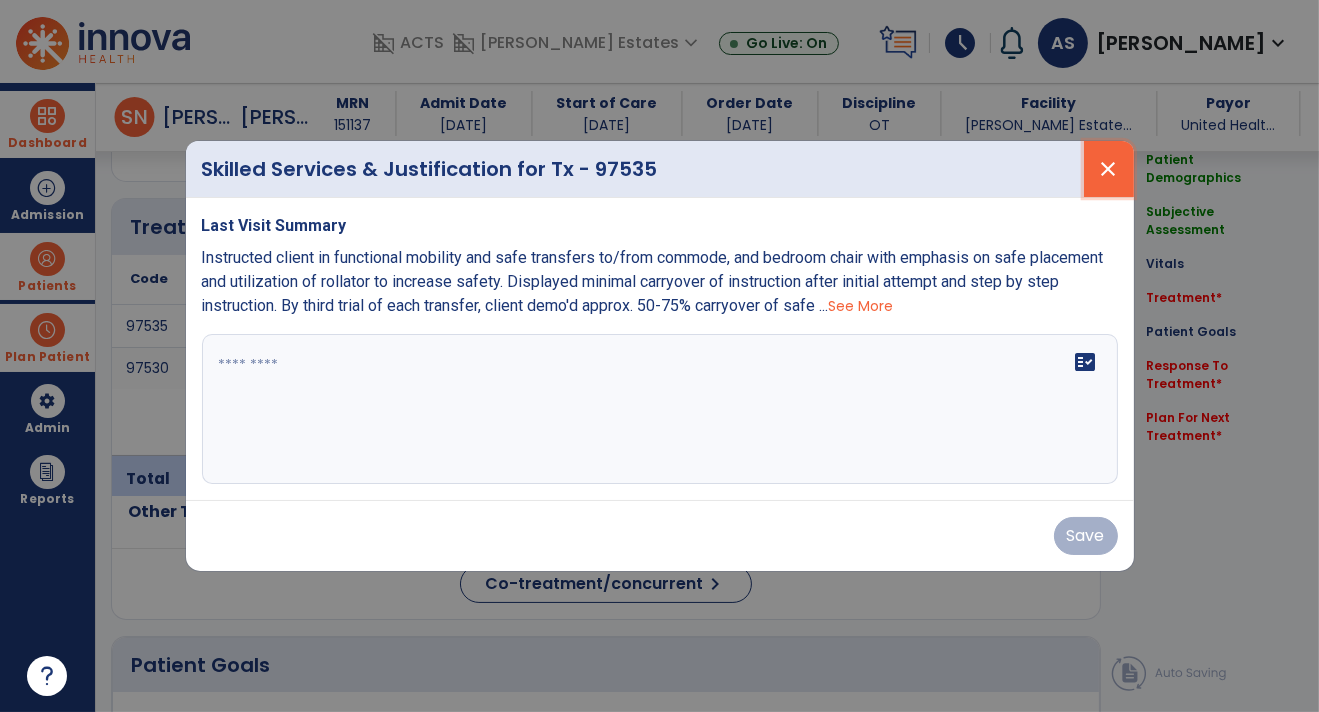 click on "close" at bounding box center (1109, 169) 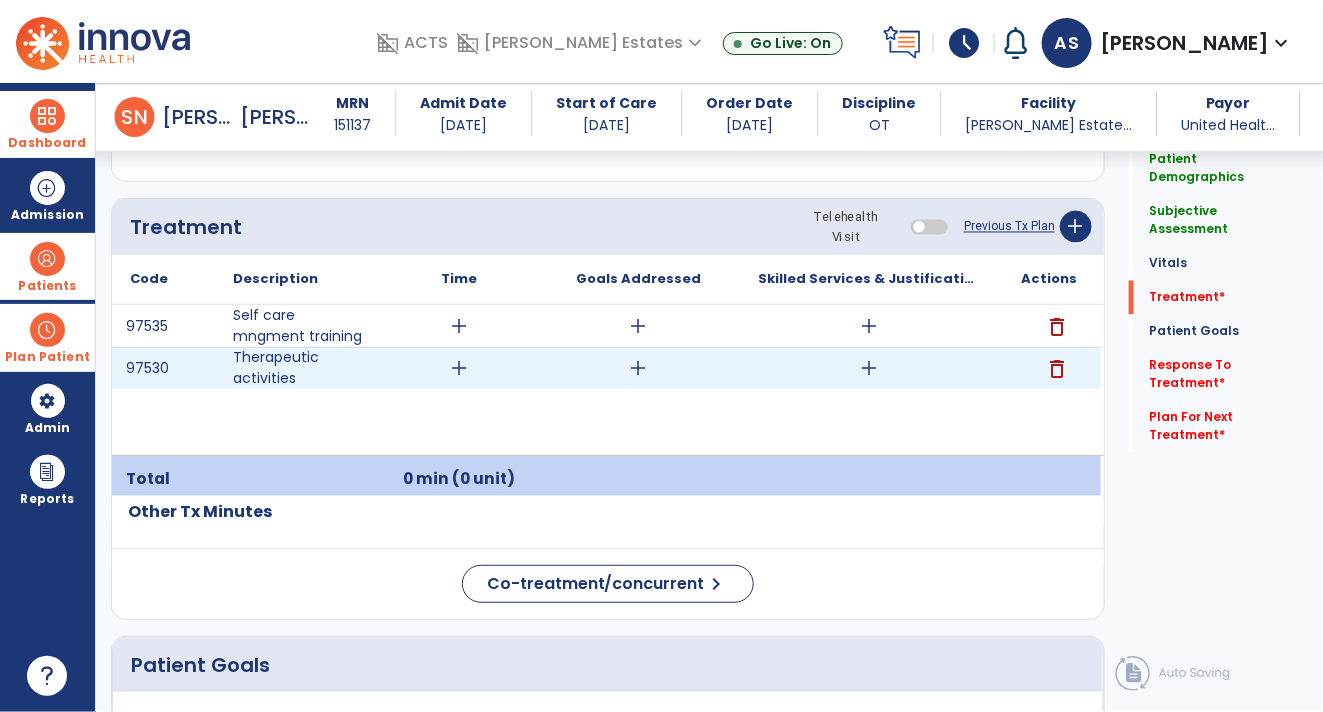click on "add" at bounding box center (869, 368) 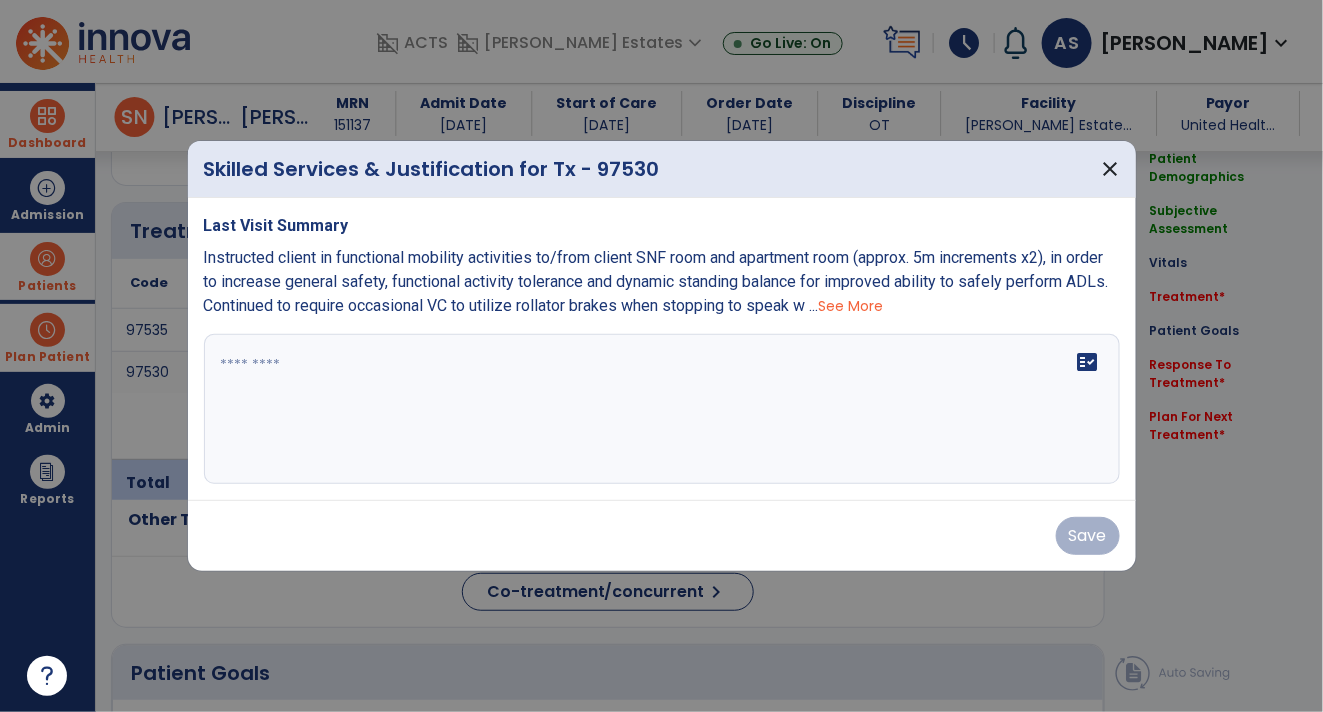 scroll, scrollTop: 1161, scrollLeft: 0, axis: vertical 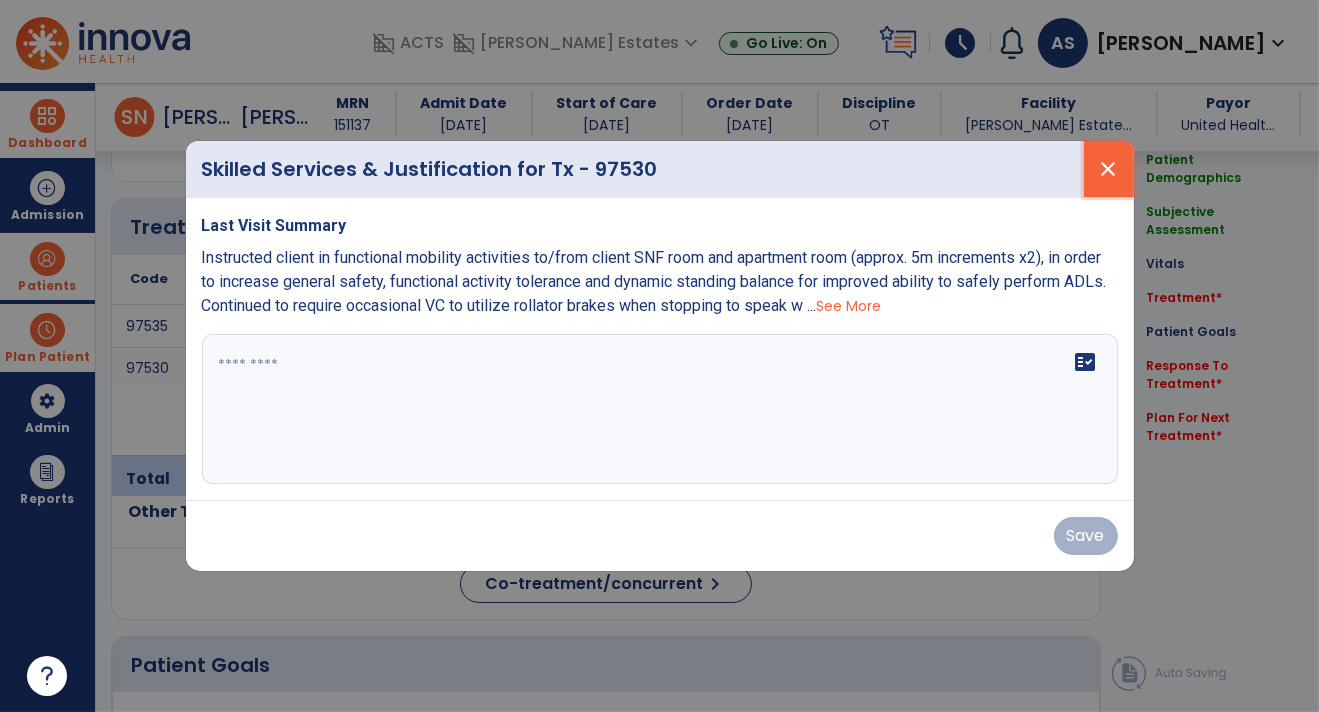 click on "close" at bounding box center (1109, 169) 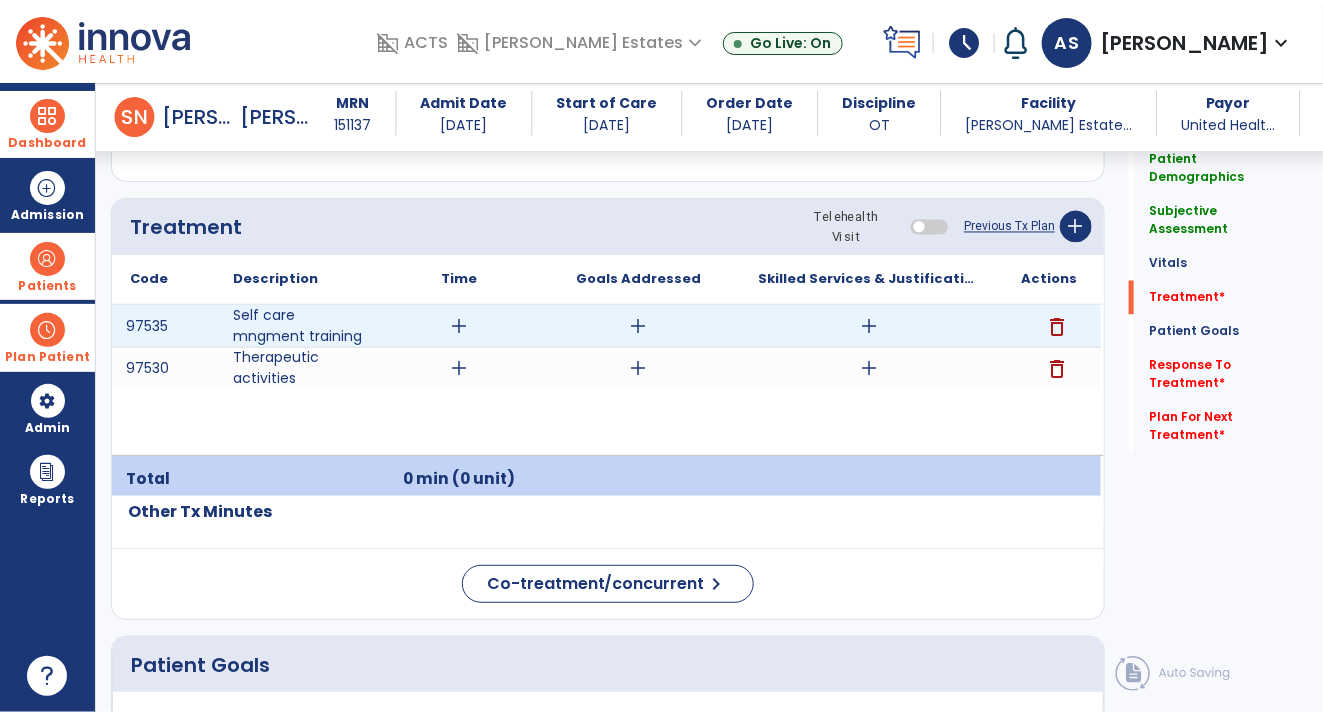 click on "delete" at bounding box center [1057, 327] 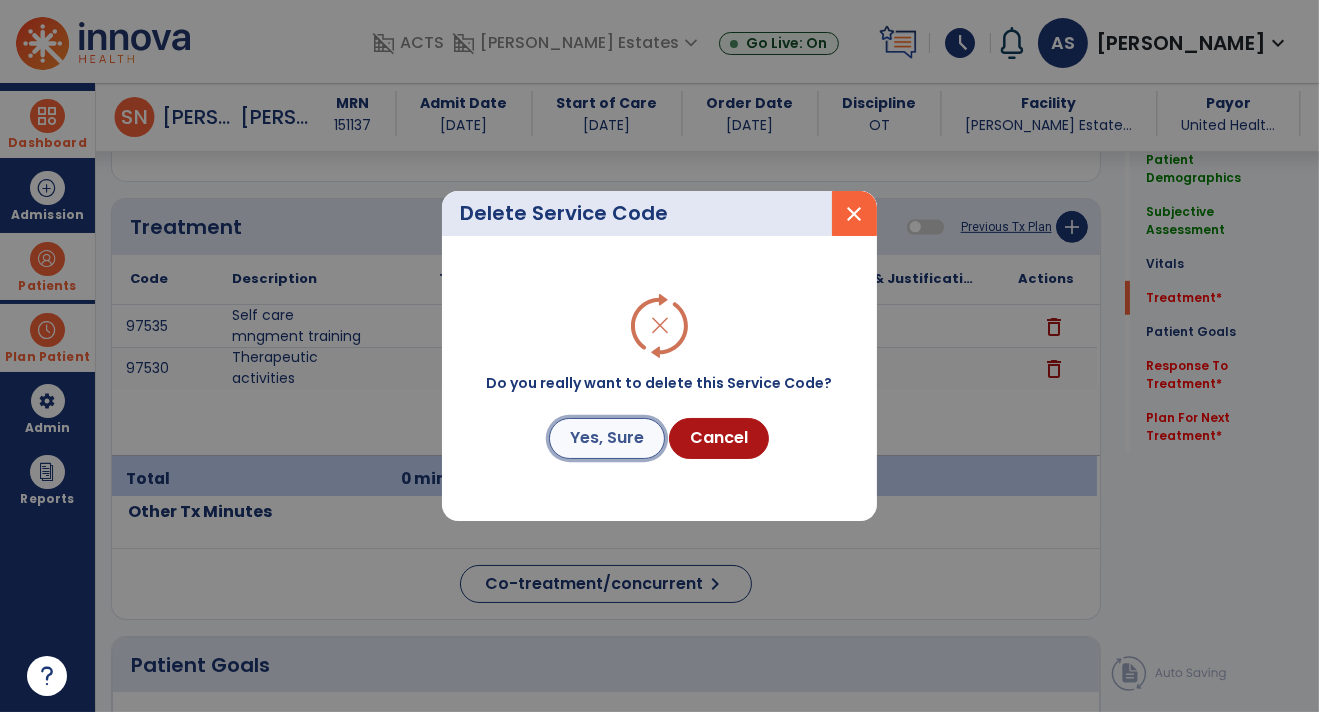 click on "Yes, Sure" at bounding box center (607, 438) 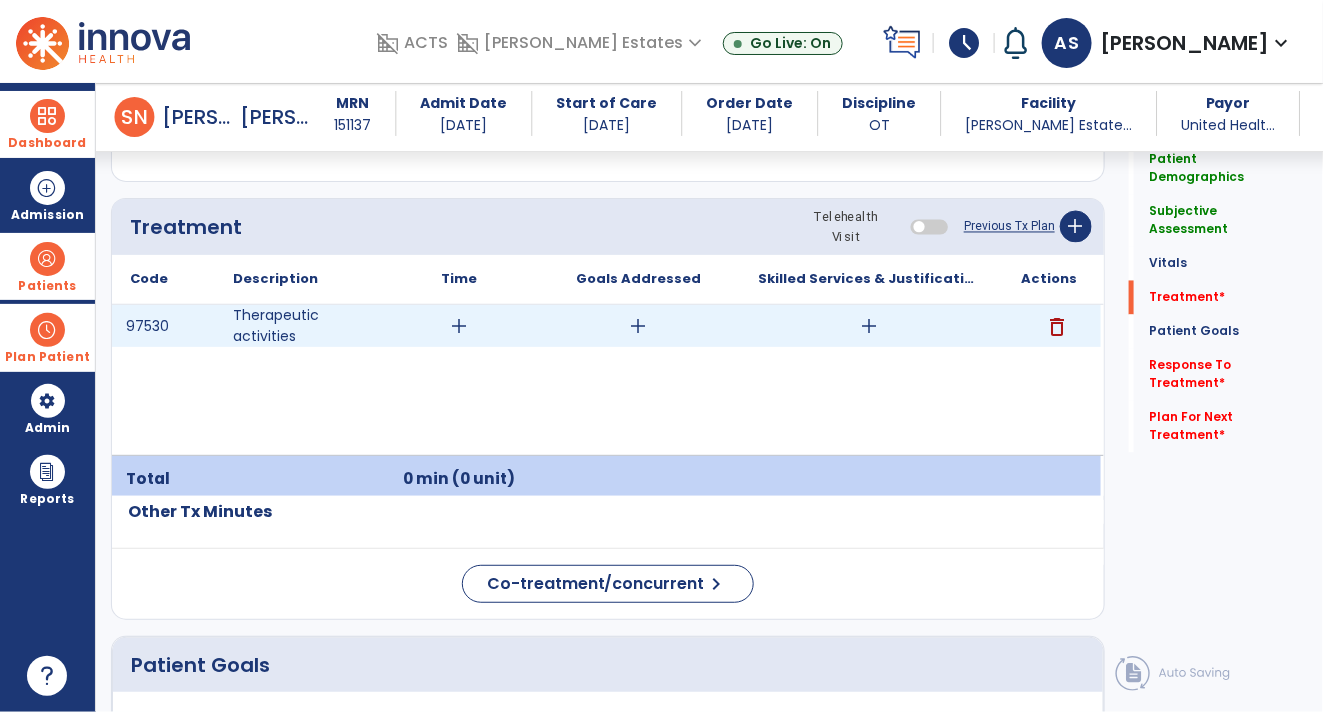 click on "add" at bounding box center [459, 326] 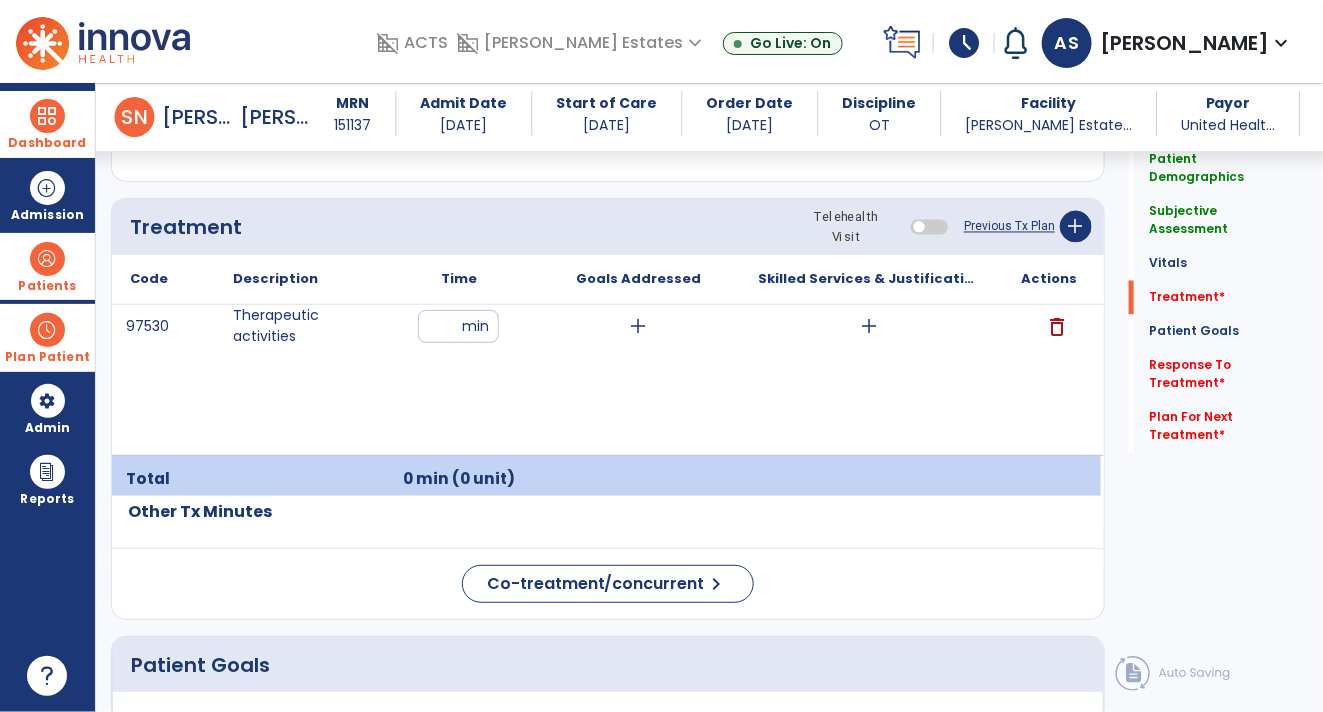 click on "97530  Therapeutic activities  min add add delete" at bounding box center [606, 380] 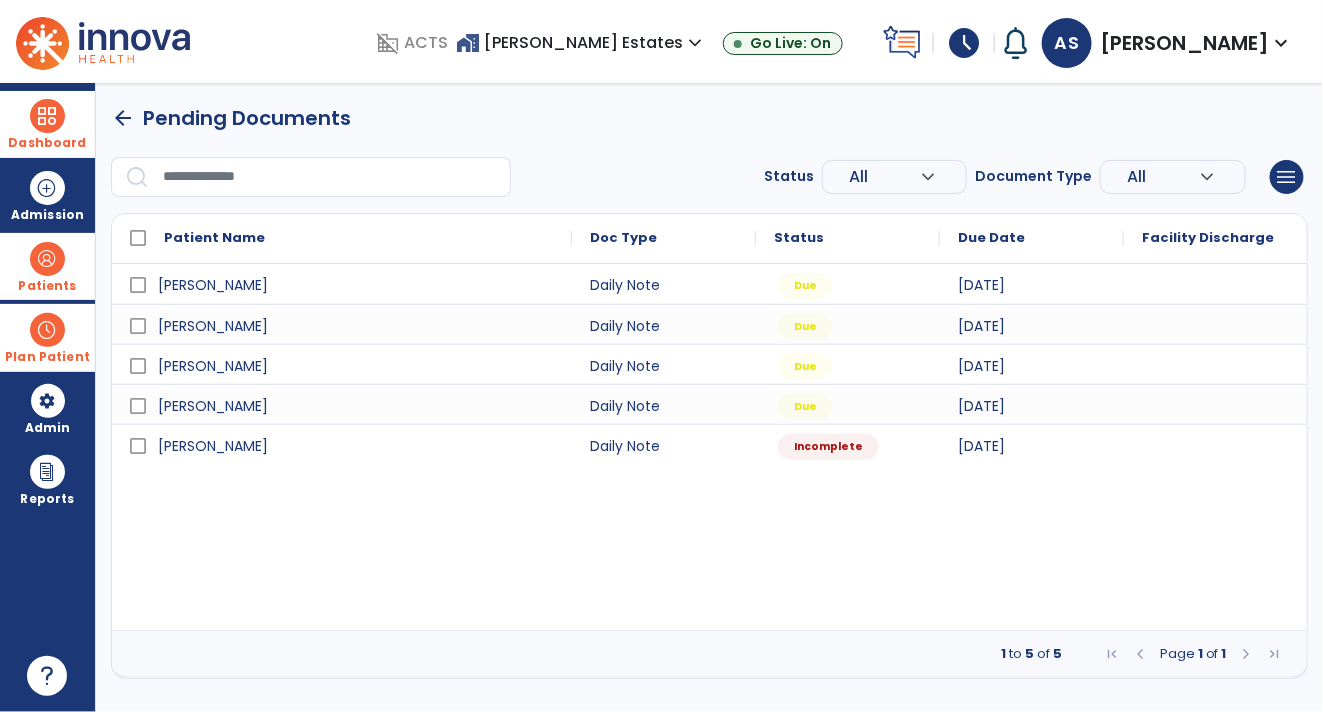 scroll, scrollTop: 0, scrollLeft: 0, axis: both 